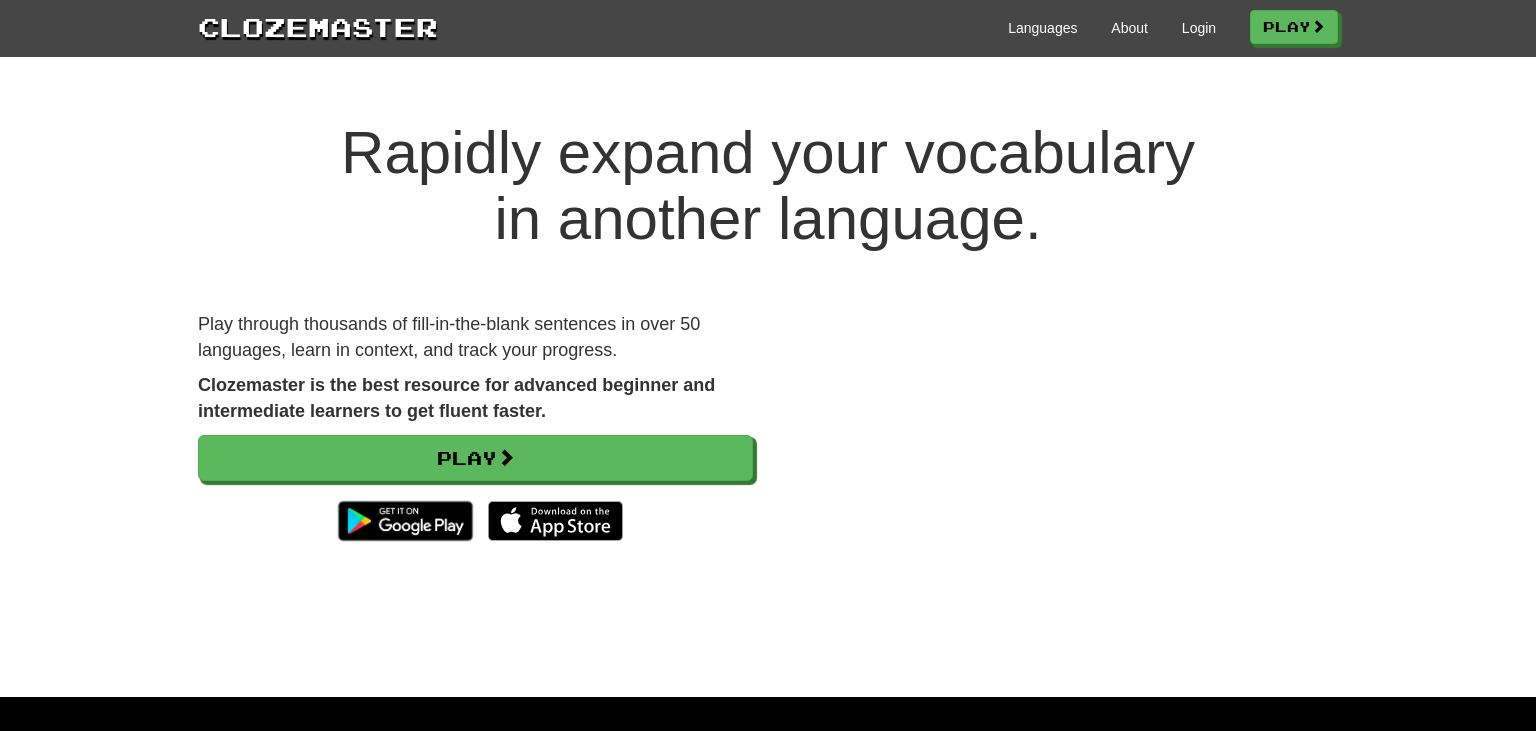 scroll, scrollTop: 0, scrollLeft: 0, axis: both 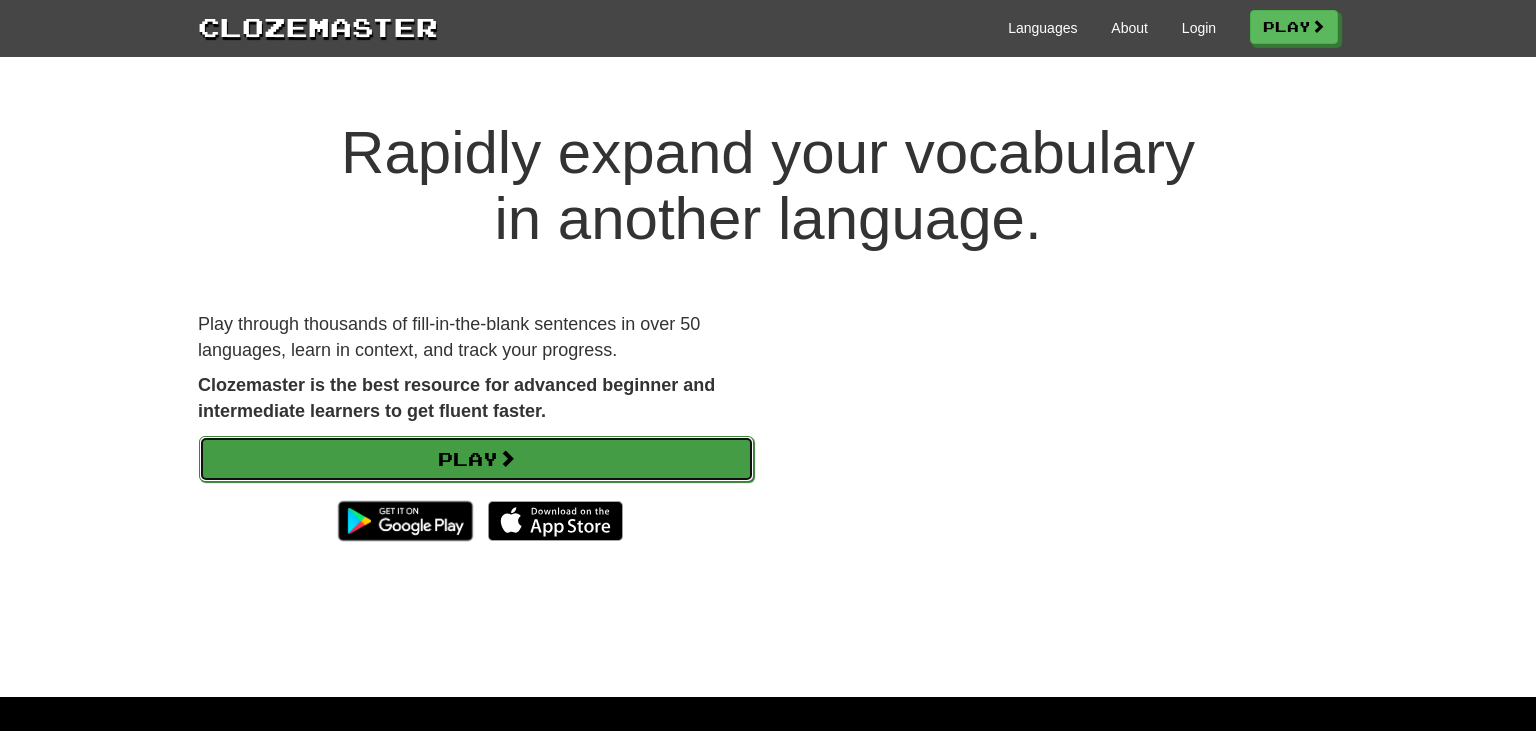 click on "Play" at bounding box center (476, 459) 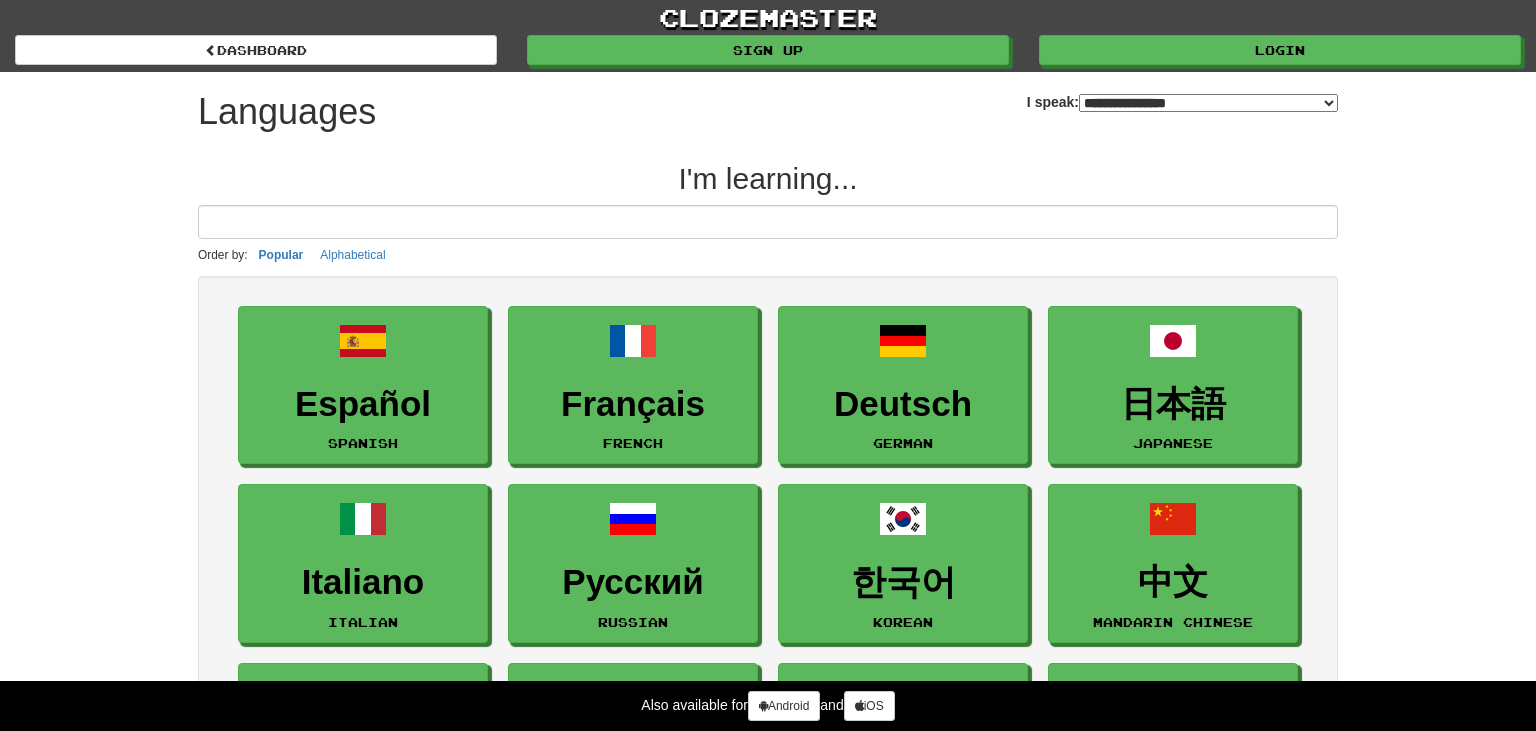select on "*******" 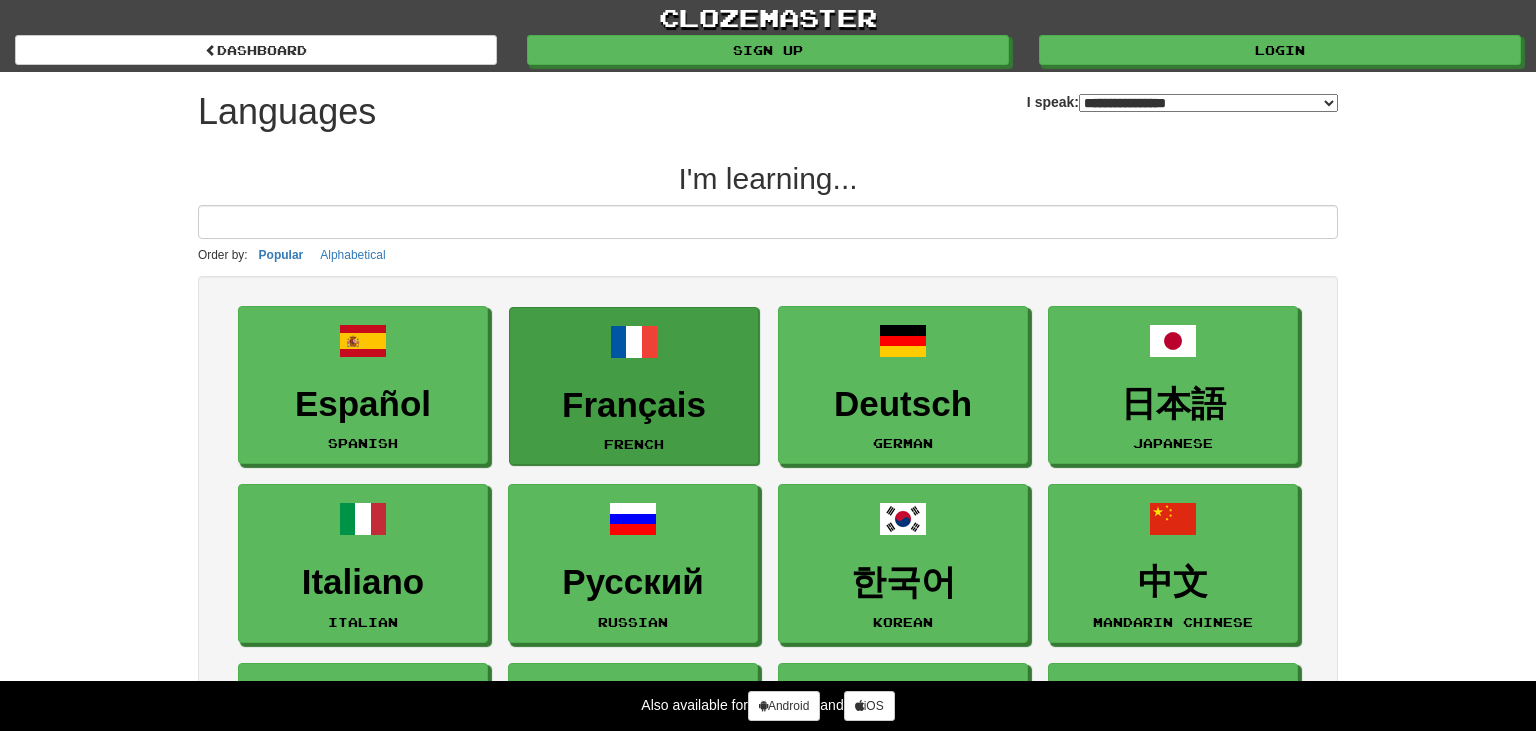 scroll, scrollTop: 0, scrollLeft: 0, axis: both 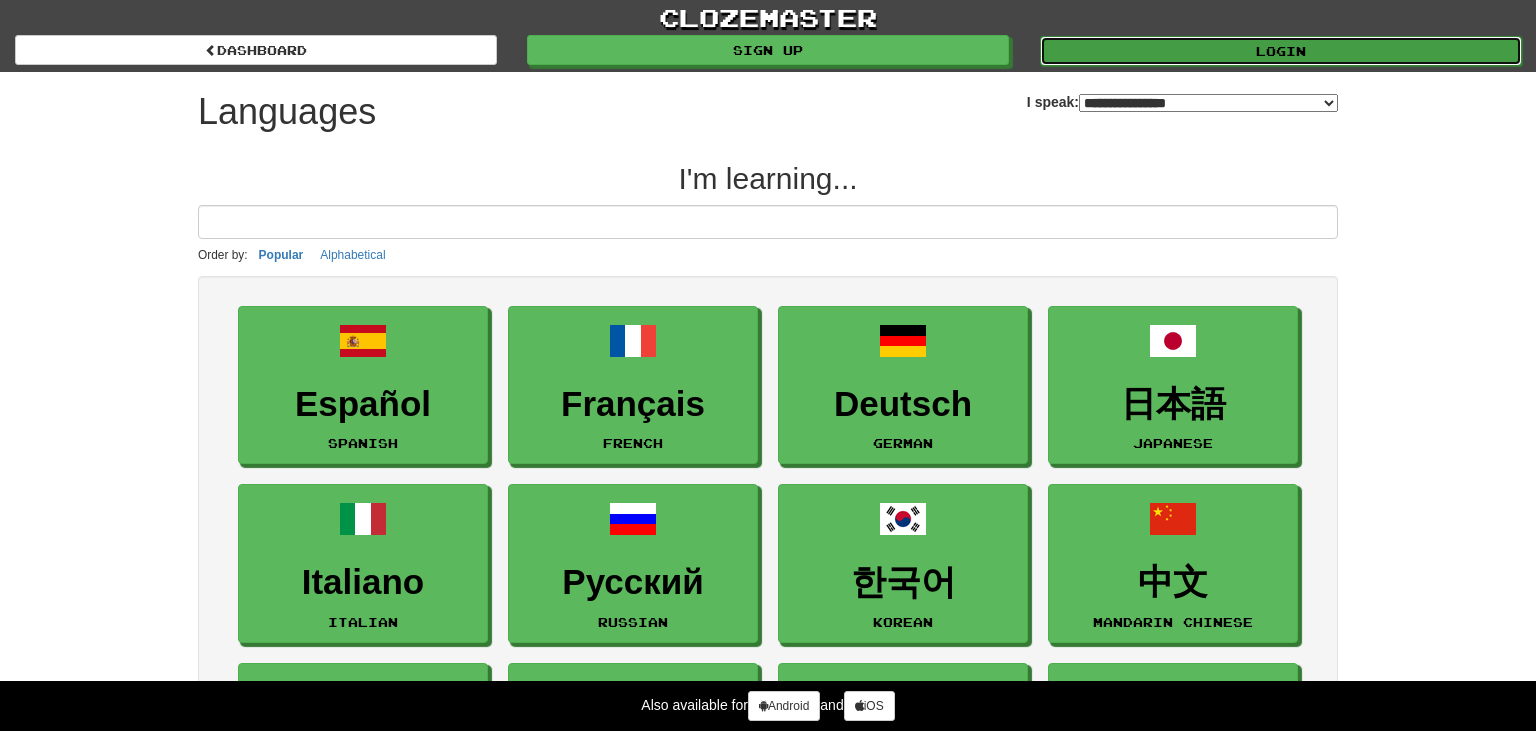 click on "Login" at bounding box center [1281, 51] 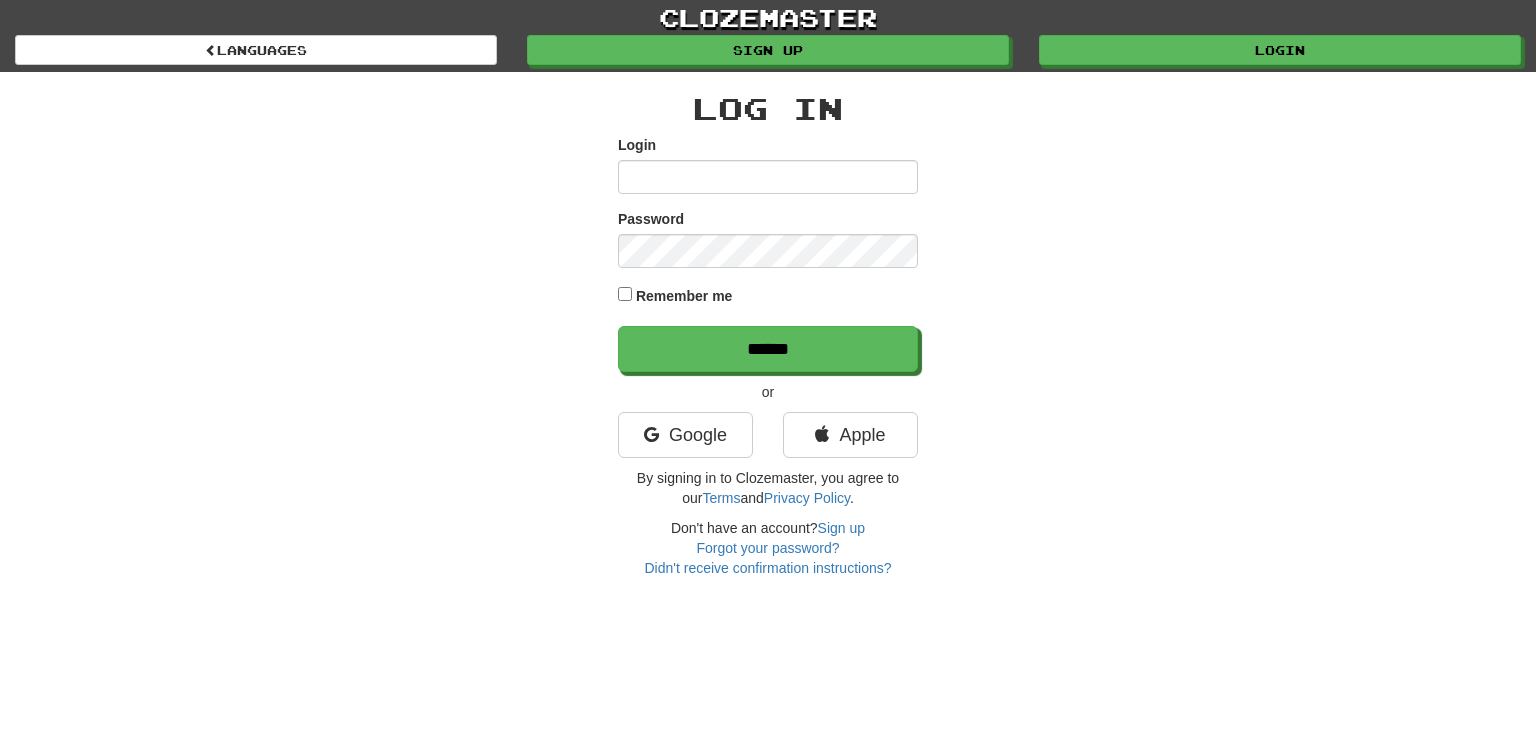 scroll, scrollTop: 0, scrollLeft: 0, axis: both 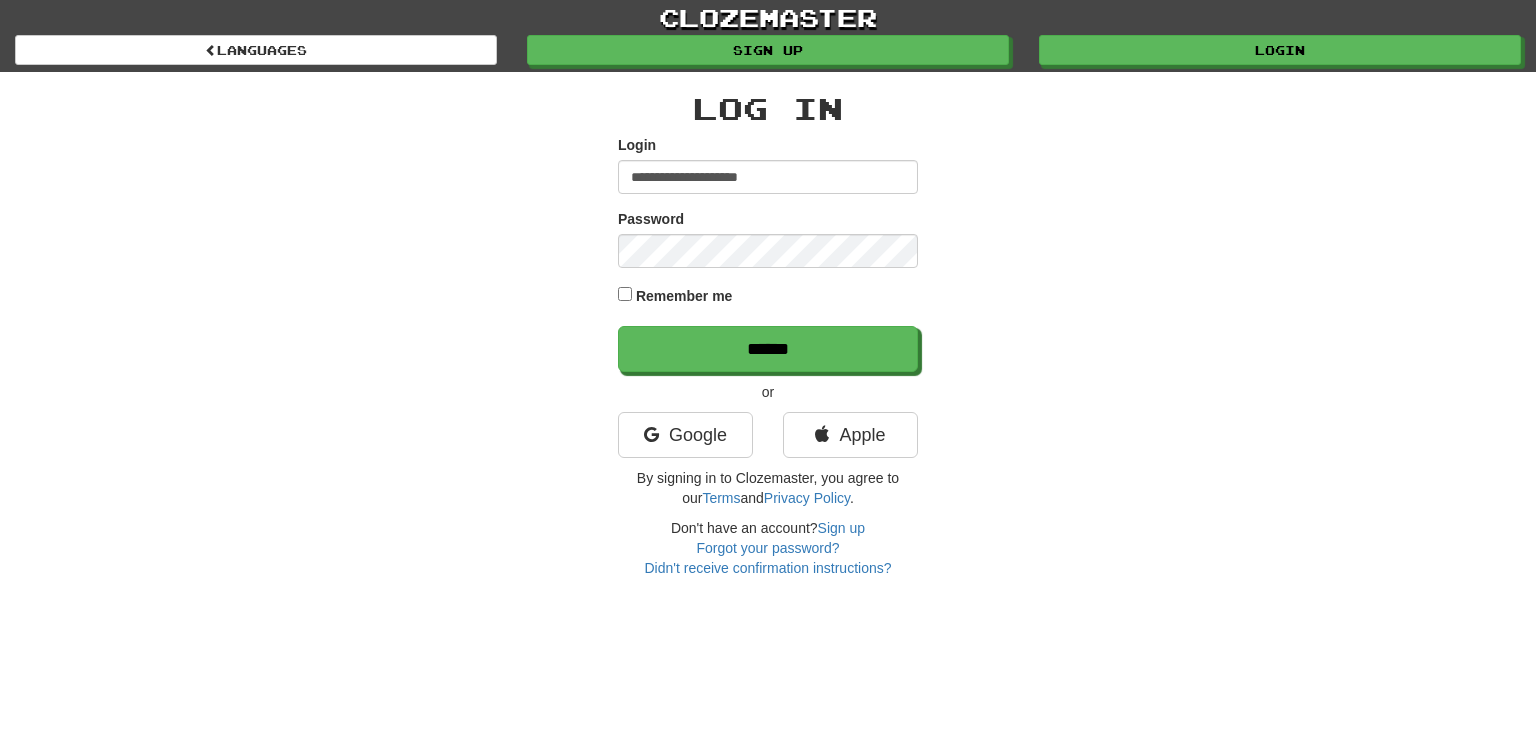 click on "**********" at bounding box center (768, 177) 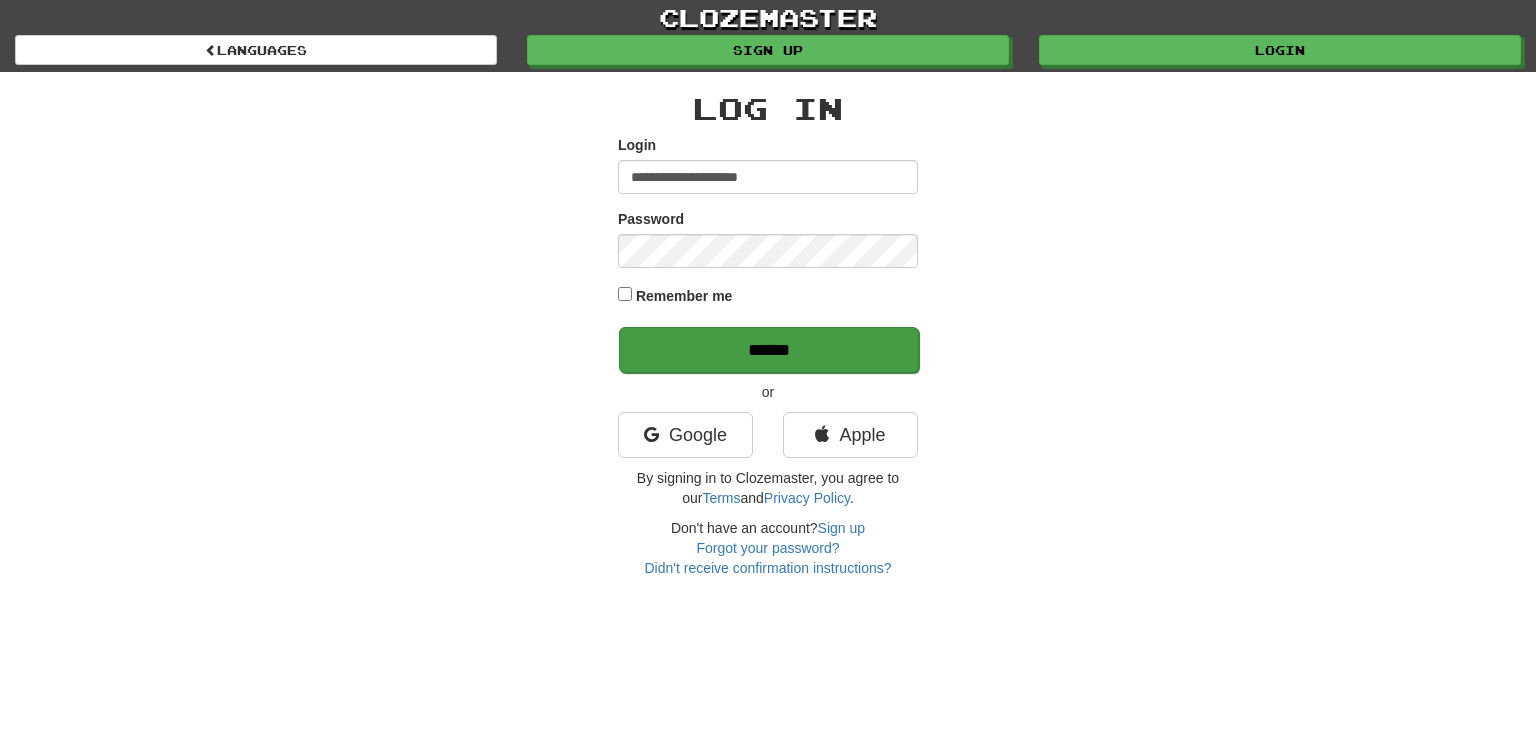 type on "**********" 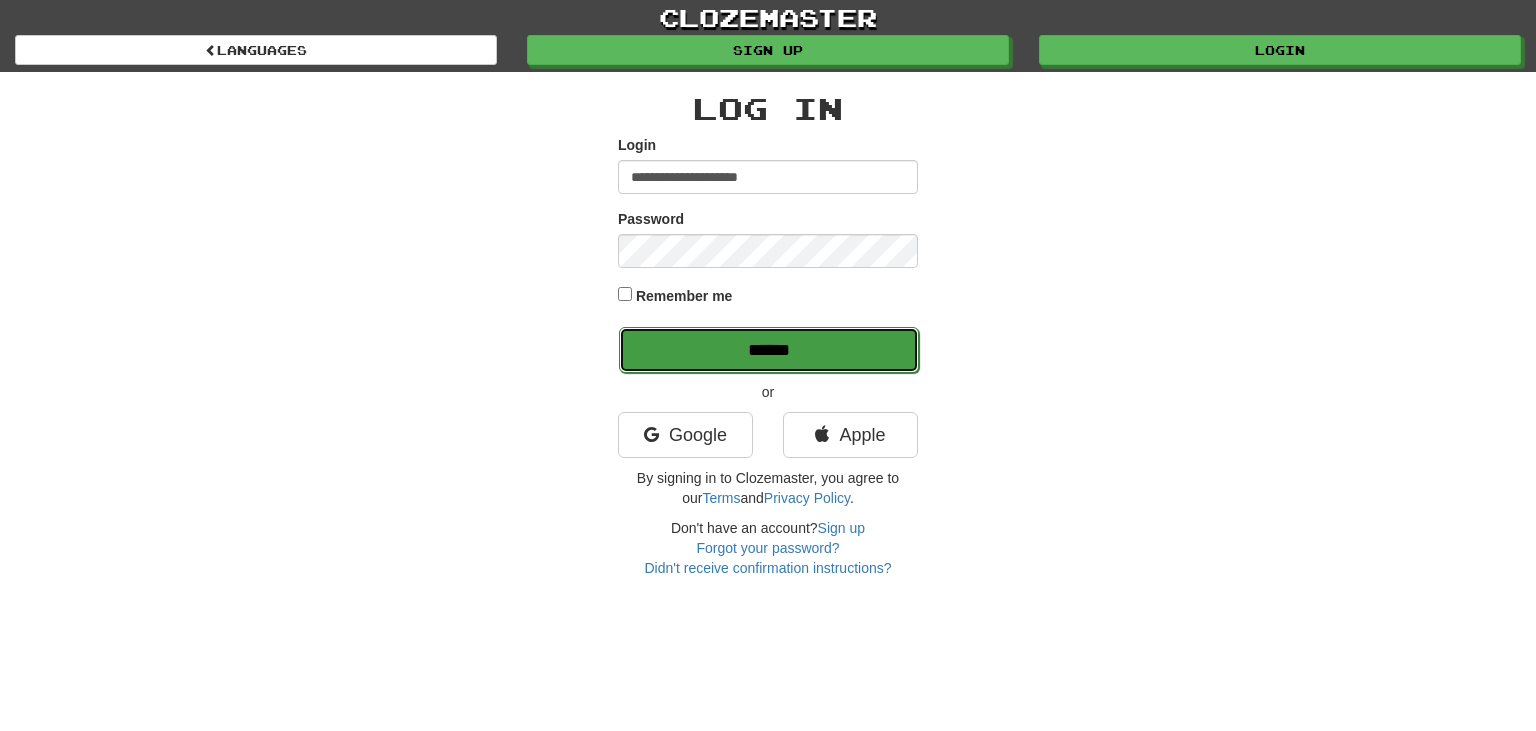 click on "******" at bounding box center [769, 350] 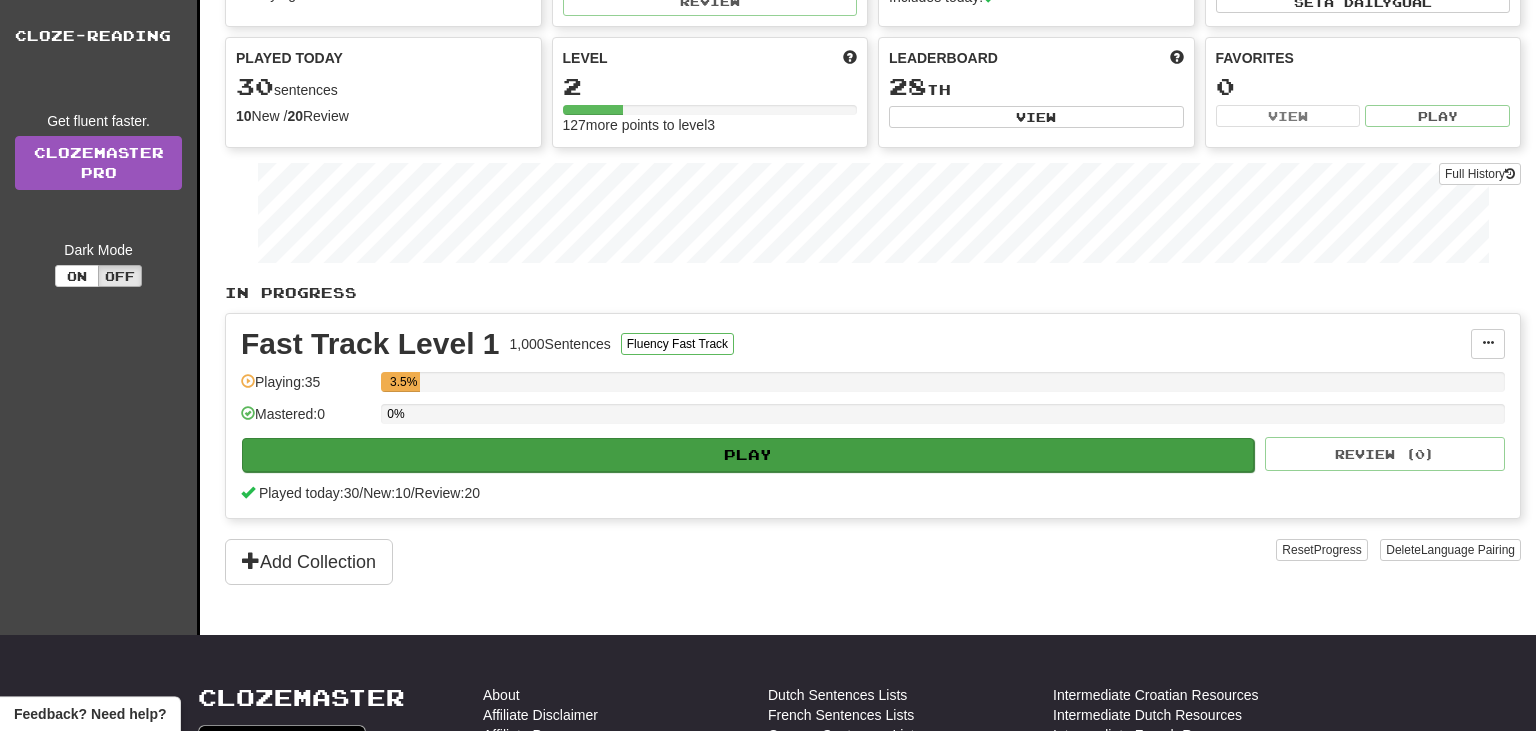 scroll, scrollTop: 158, scrollLeft: 0, axis: vertical 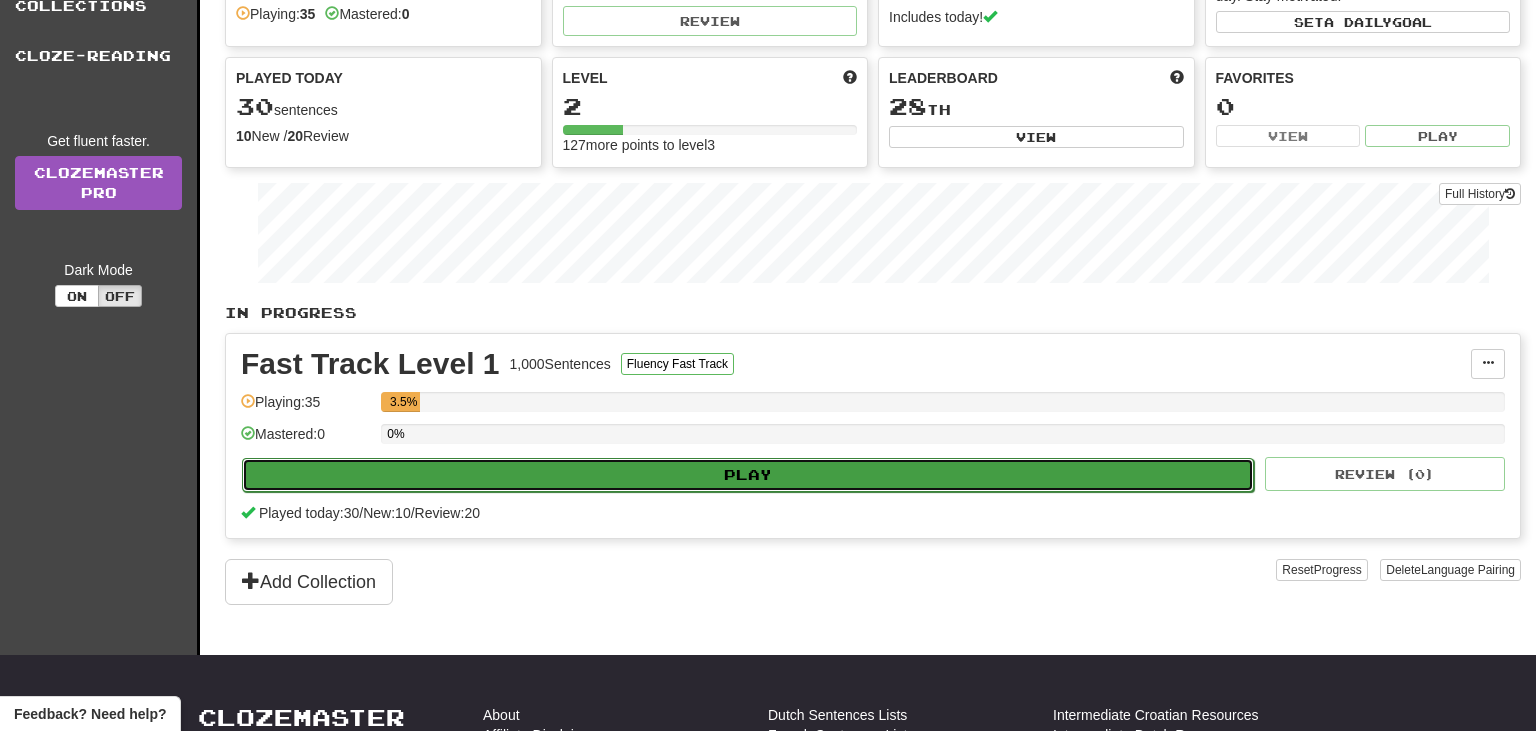 click on "Play" at bounding box center (748, 475) 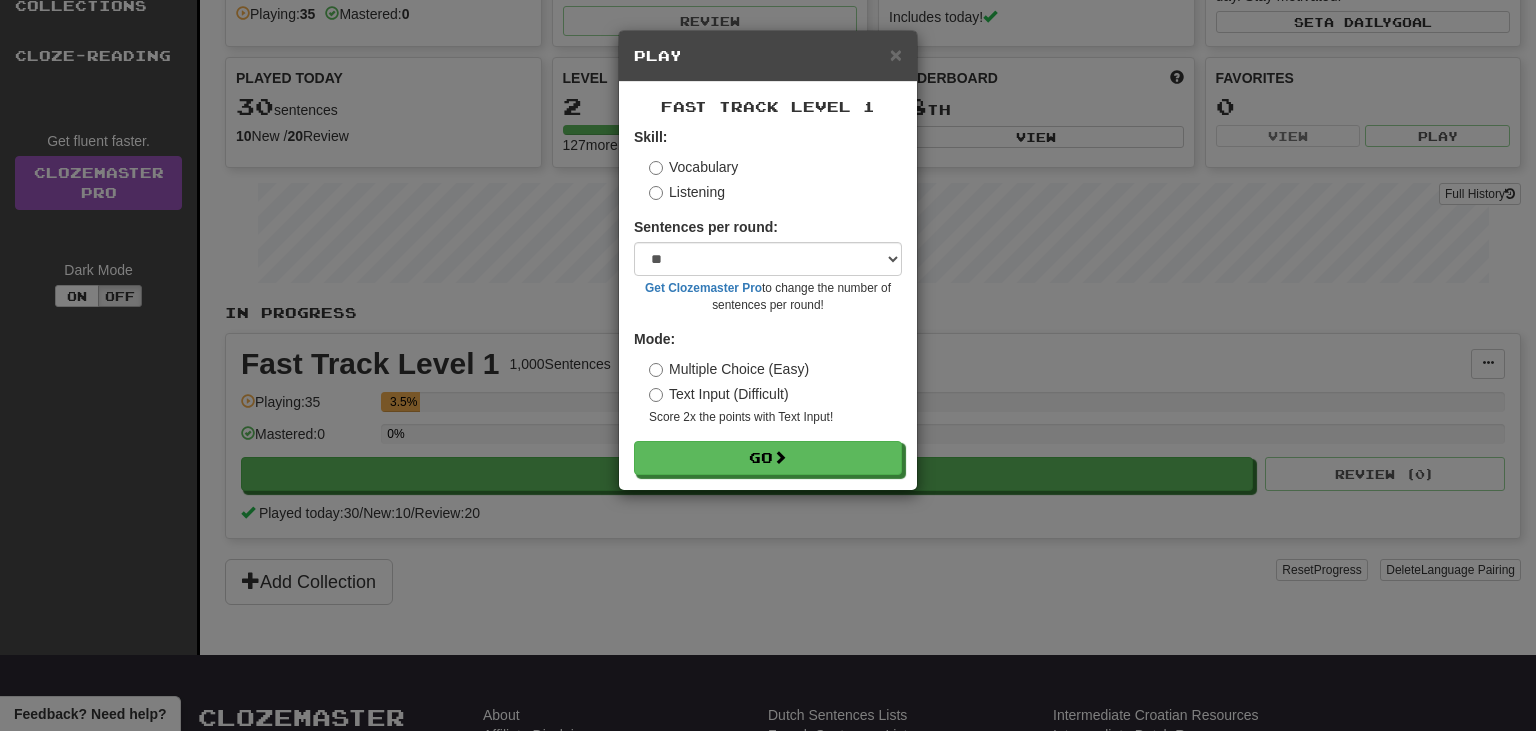 click on "Listening" at bounding box center (687, 192) 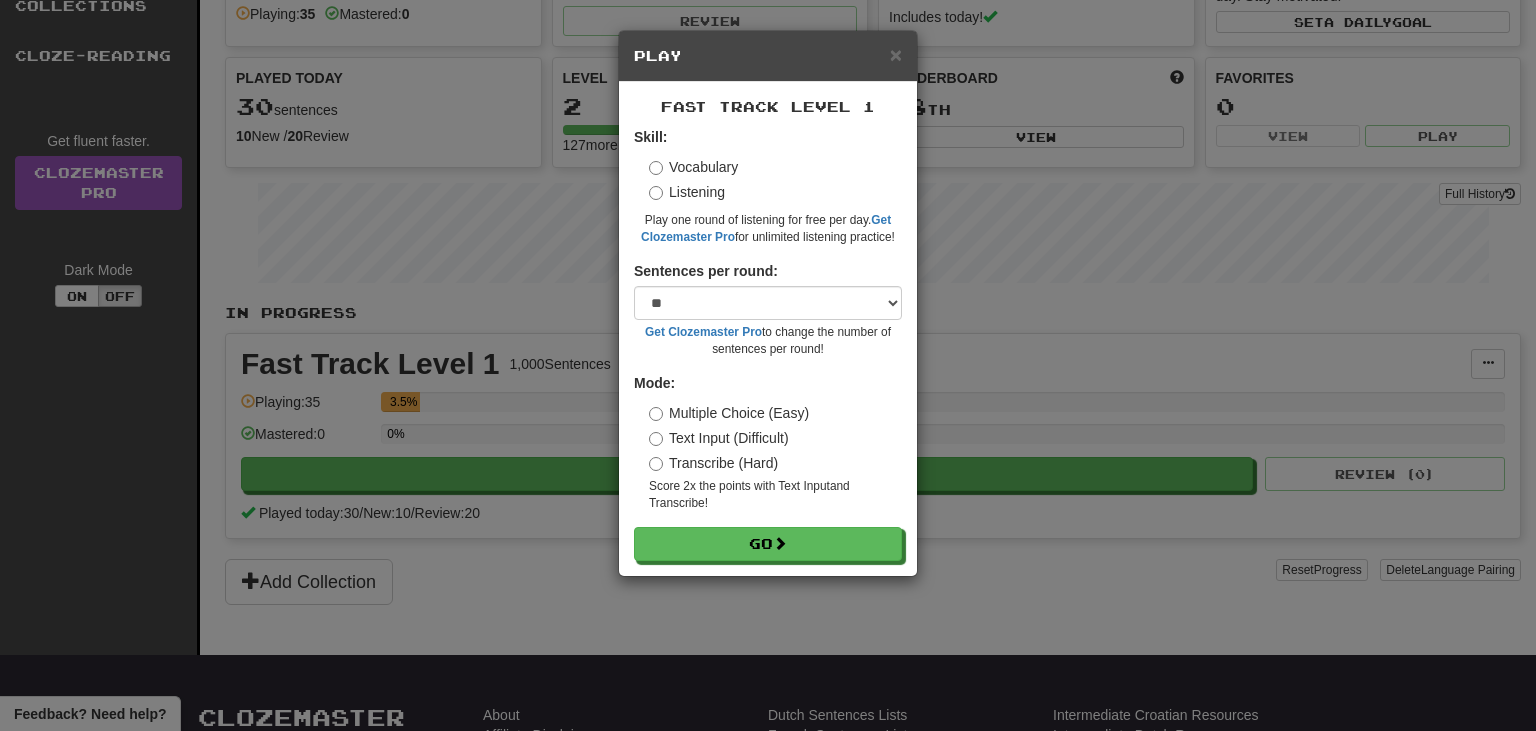 click on "Vocabulary" at bounding box center [693, 167] 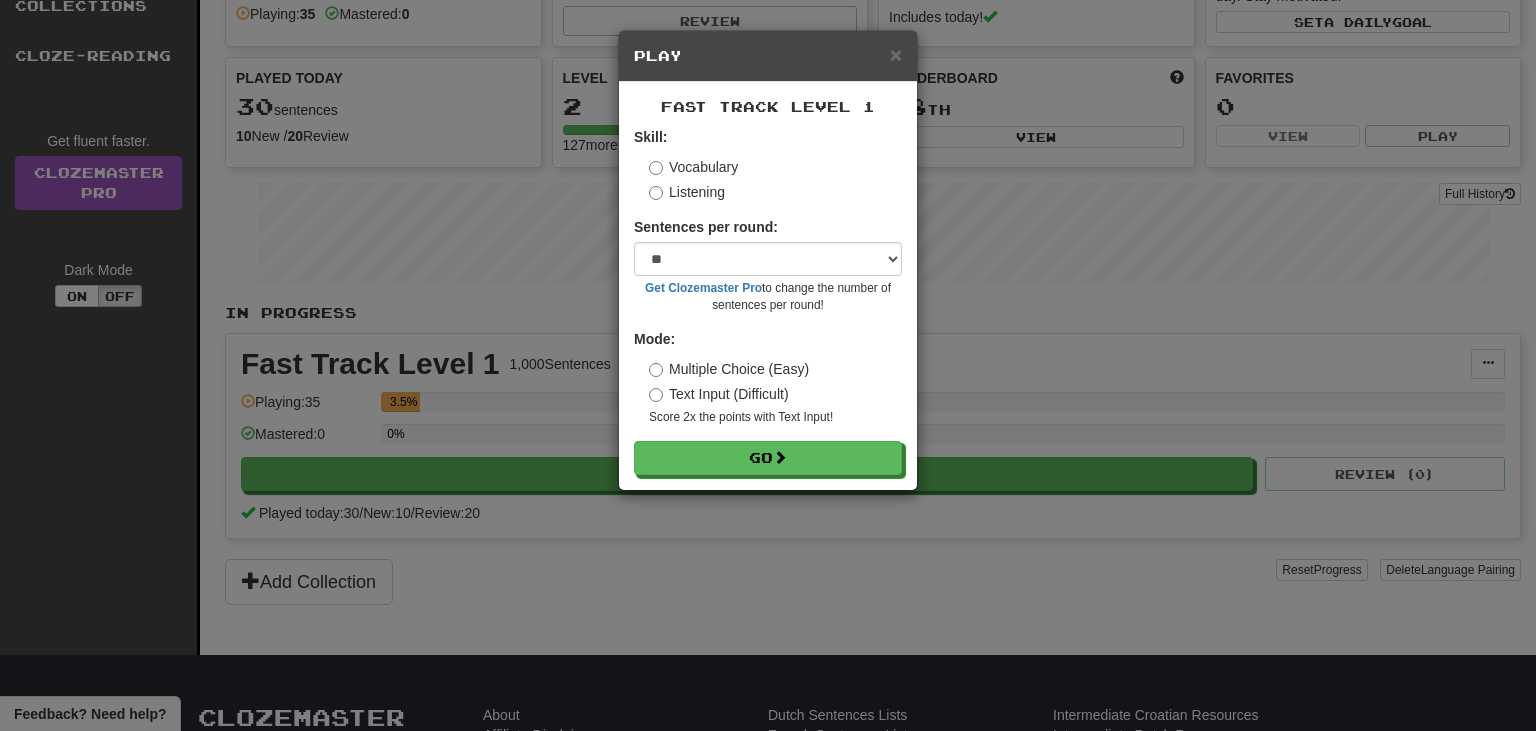 click on "Listening" at bounding box center (687, 192) 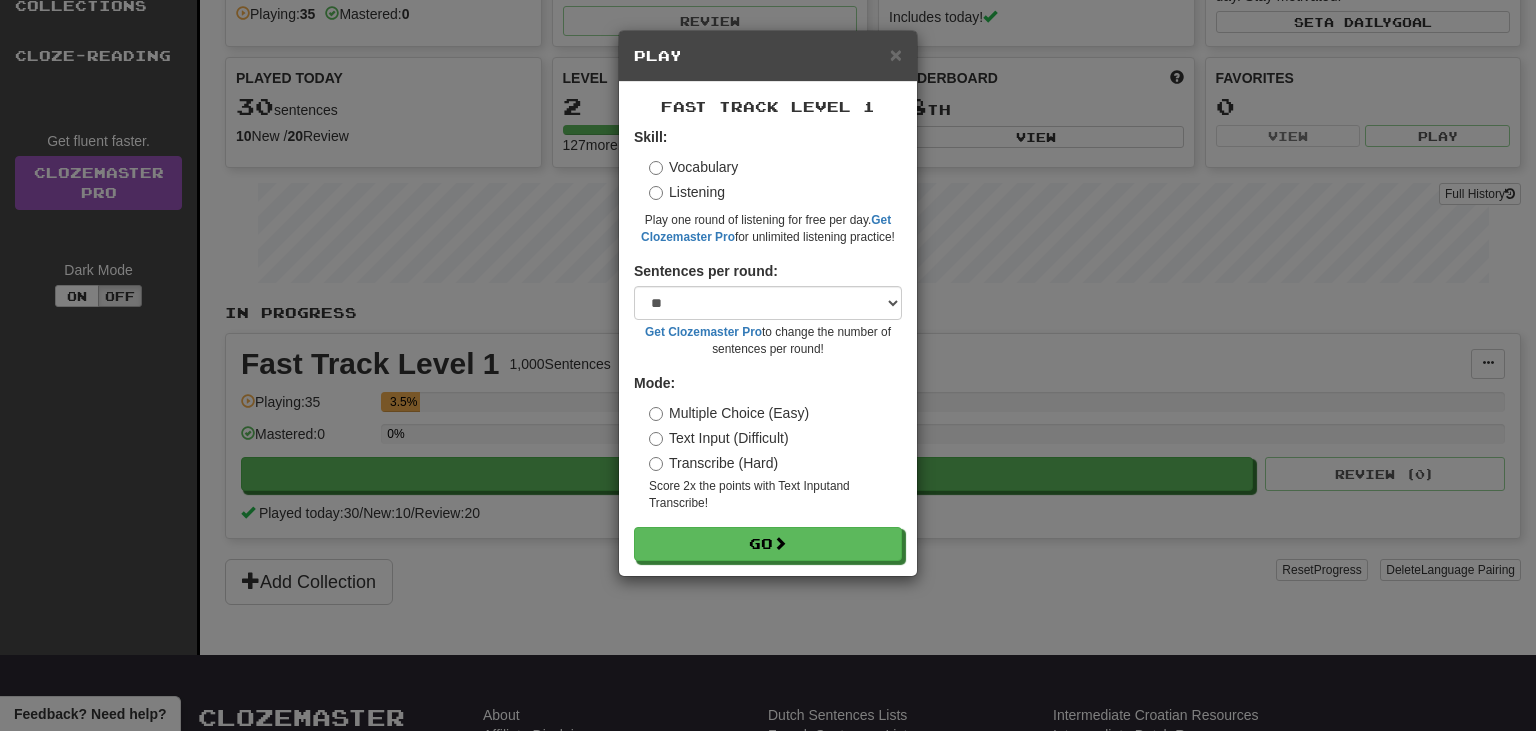 click on "Vocabulary" at bounding box center (693, 167) 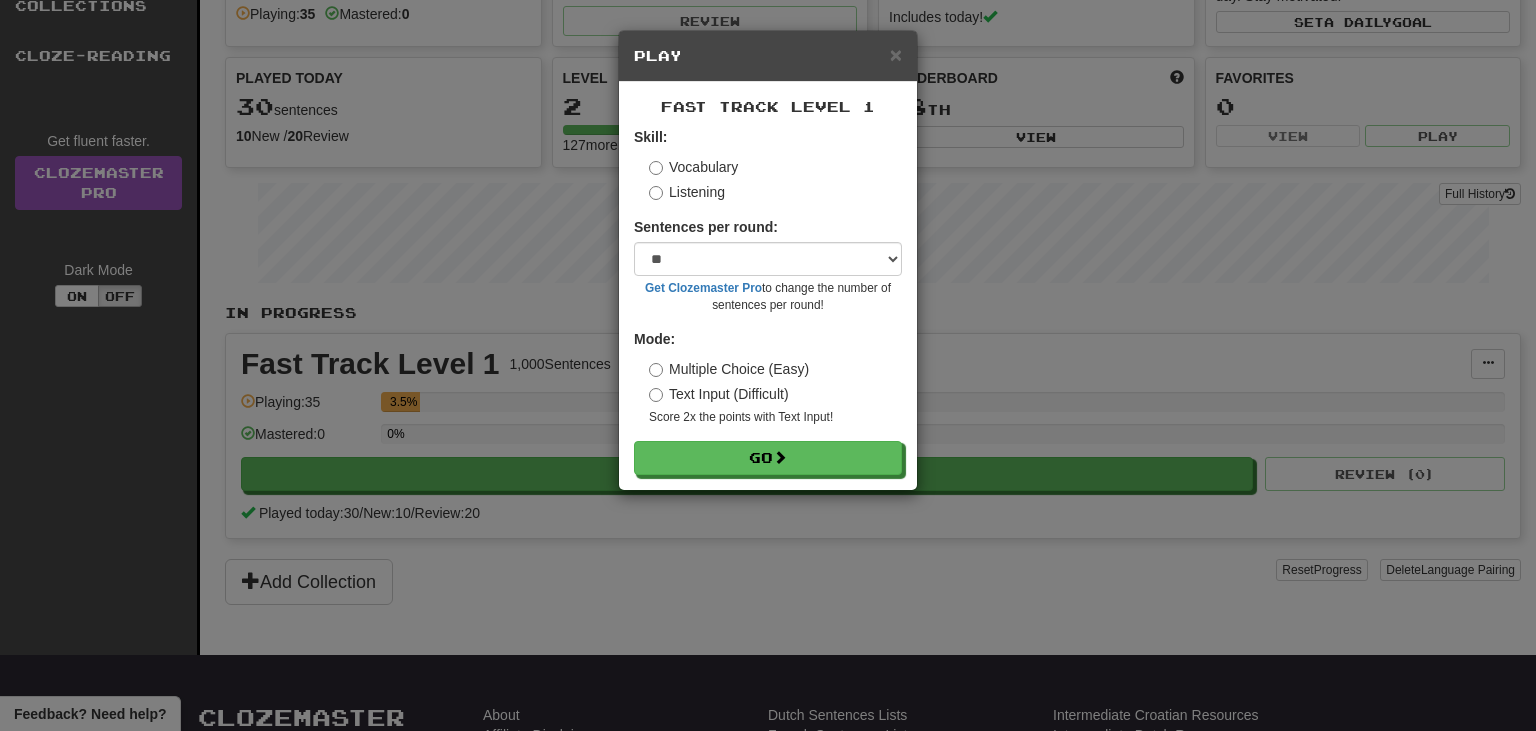 click on "Listening" at bounding box center (687, 192) 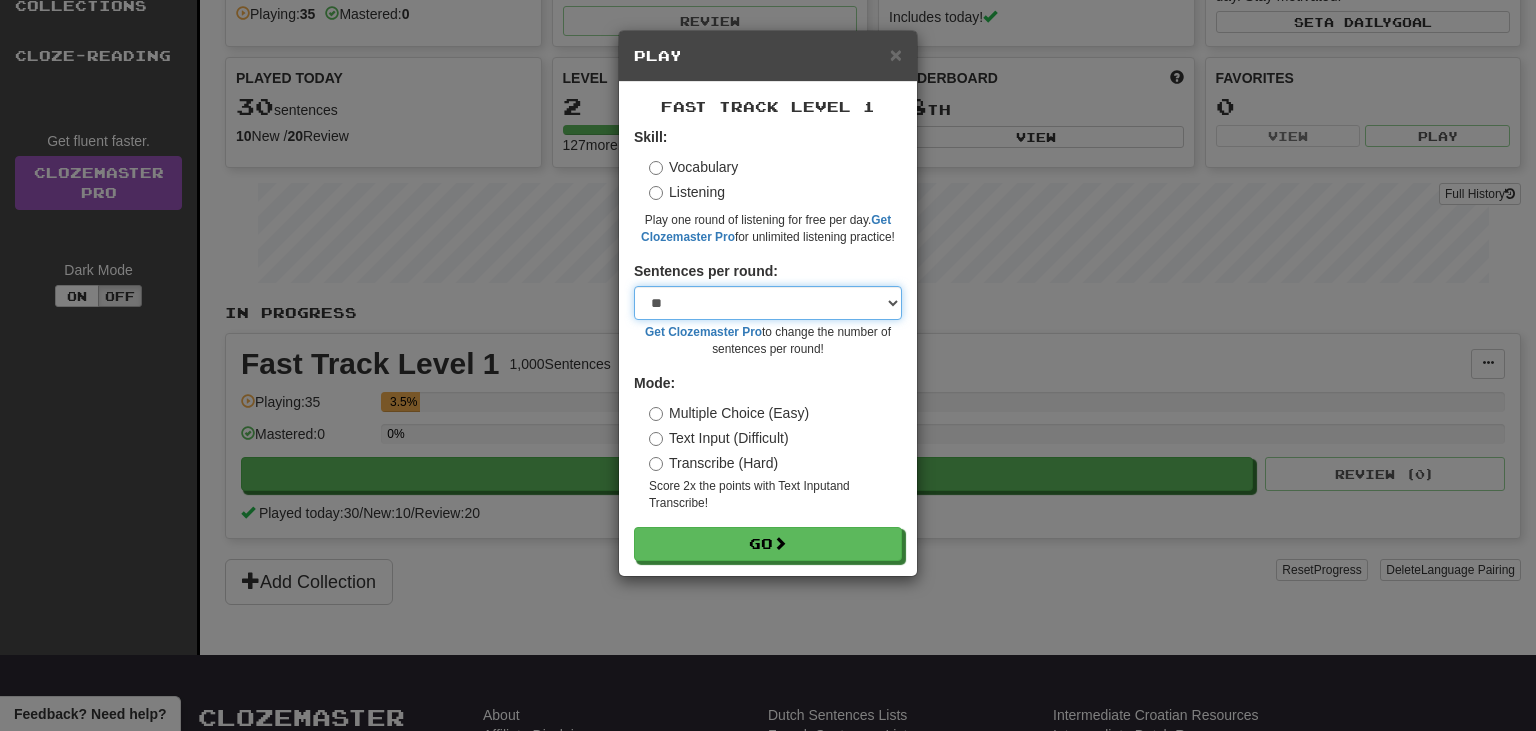 click on "* ** ** ** ** ** *** ********" at bounding box center [768, 303] 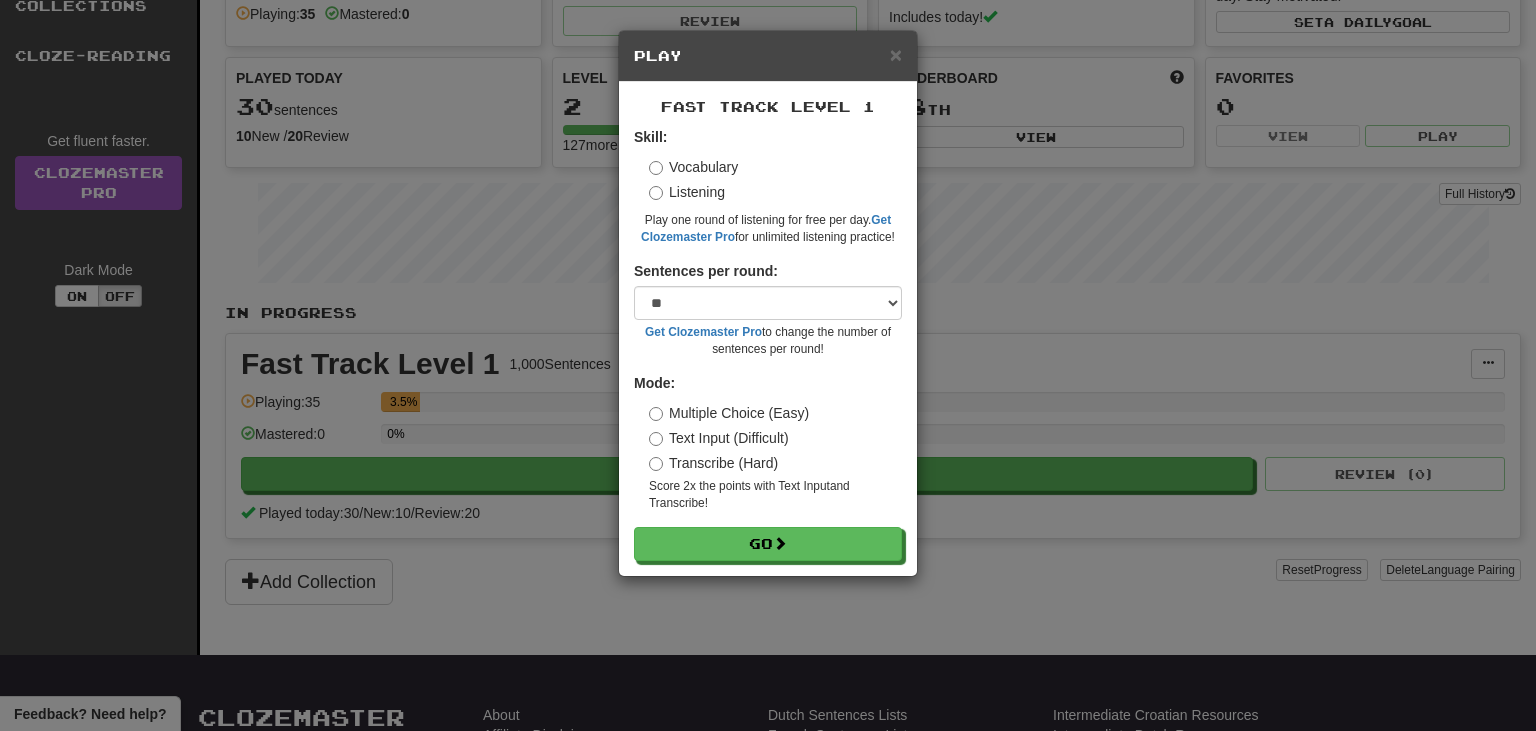 click on "Skill: Vocabulary Listening Play one round of listening for free per day.  Get Clozemaster Pro  for unlimited listening practice! Sentences per round: * ** ** ** ** ** *** ******** Get Clozemaster Pro  to change the number of sentences per round! Mode: Multiple Choice (Easy) Text Input (Difficult) Transcribe (Hard) Score 2x the points with Text Input  and Transcribe ! Go" at bounding box center [768, 344] 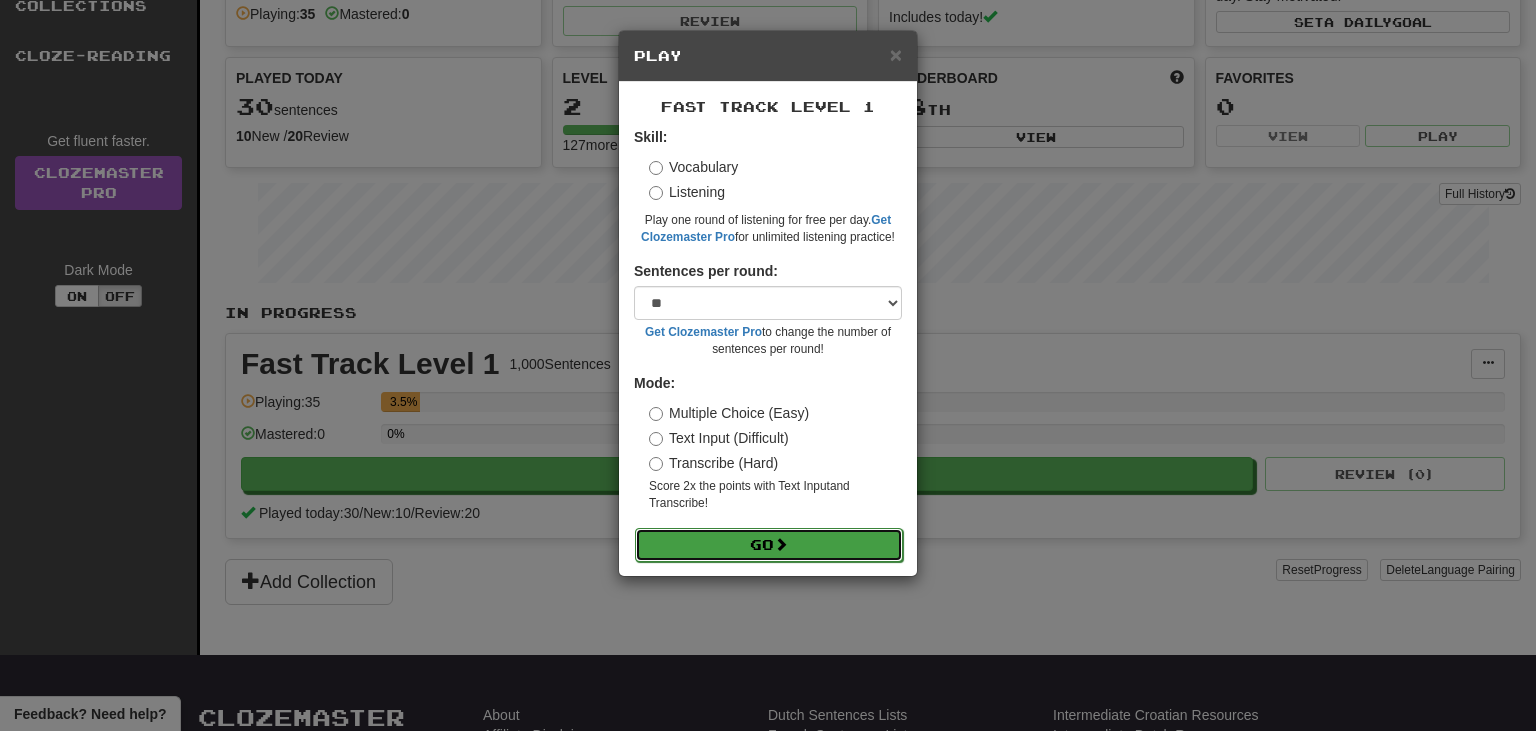 click on "Go" at bounding box center [769, 545] 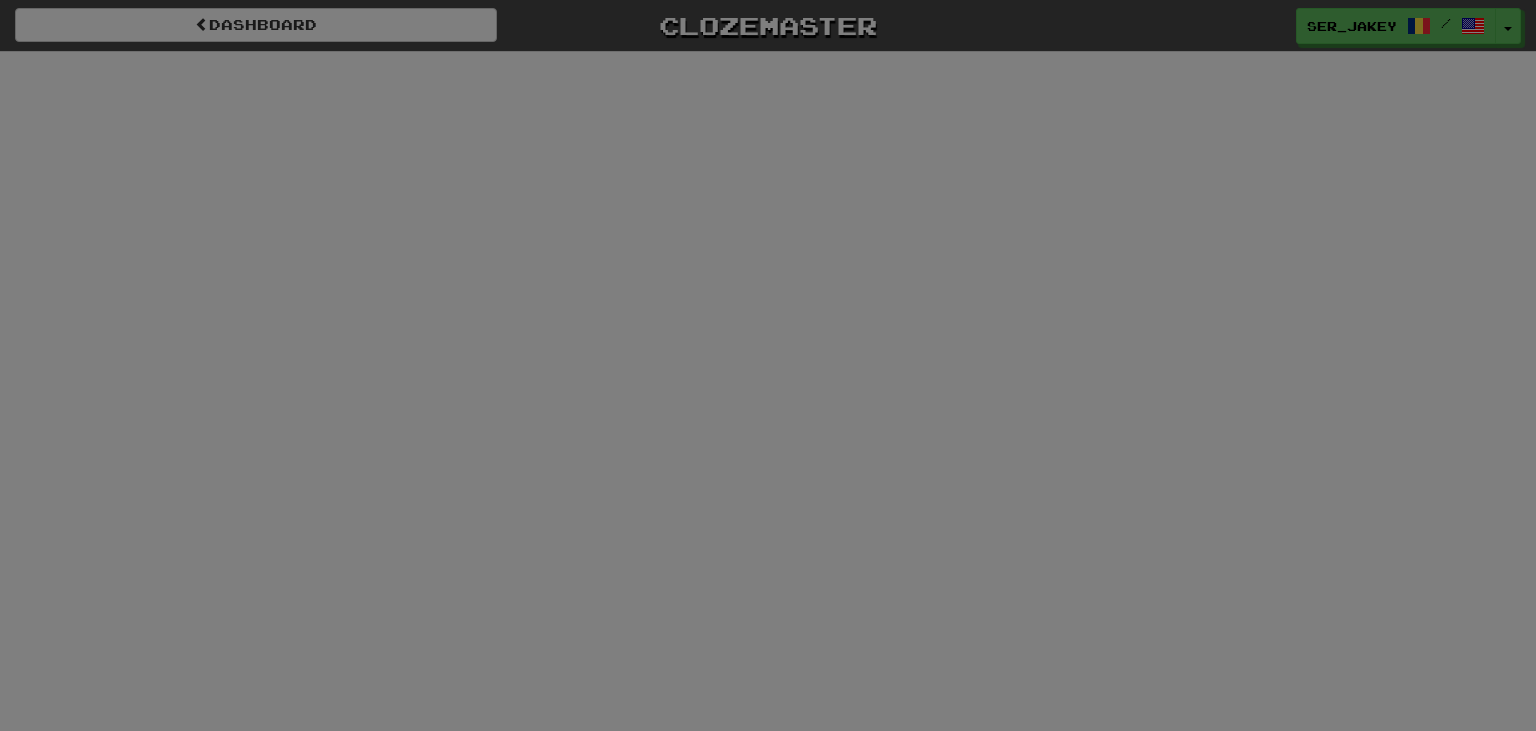 scroll, scrollTop: 0, scrollLeft: 0, axis: both 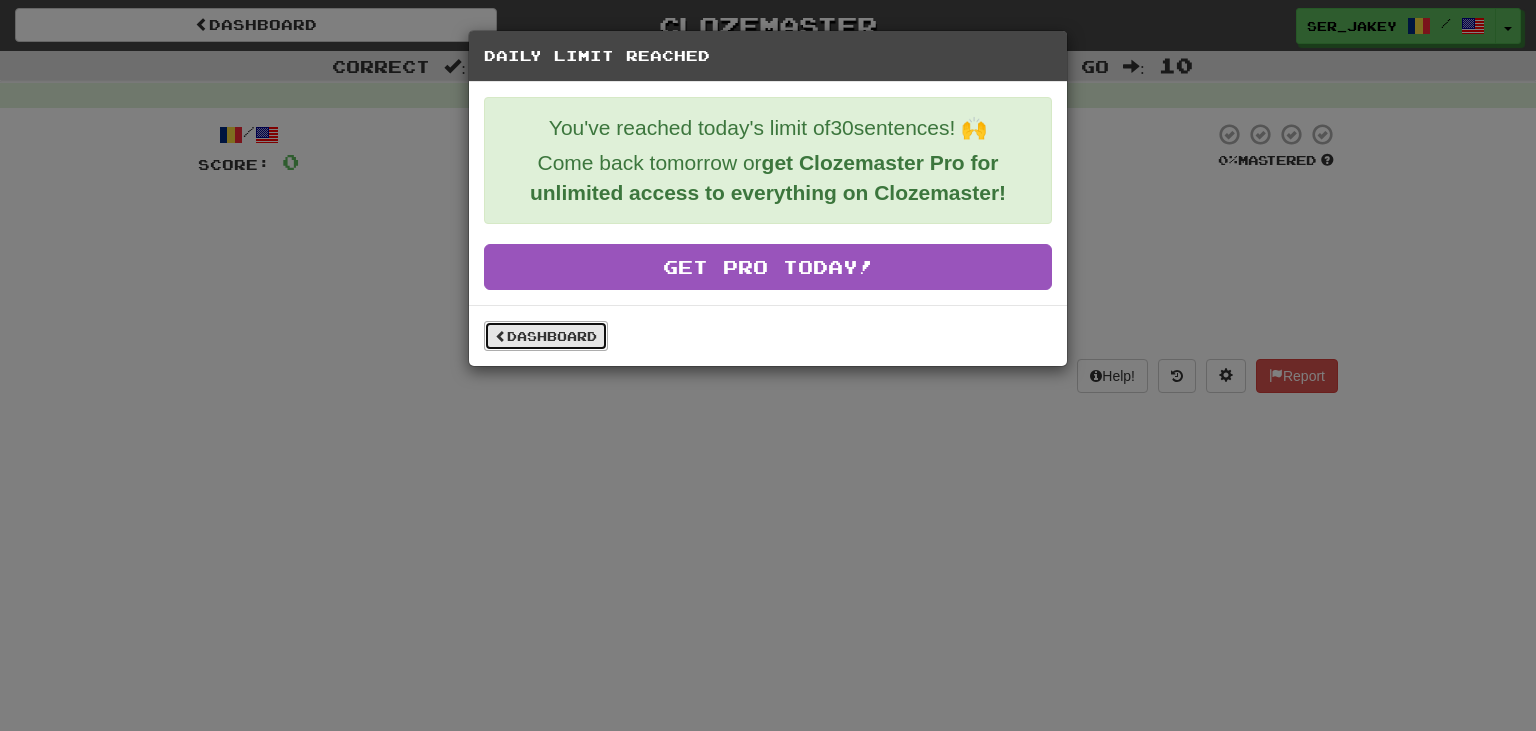 click on "Dashboard" at bounding box center [546, 336] 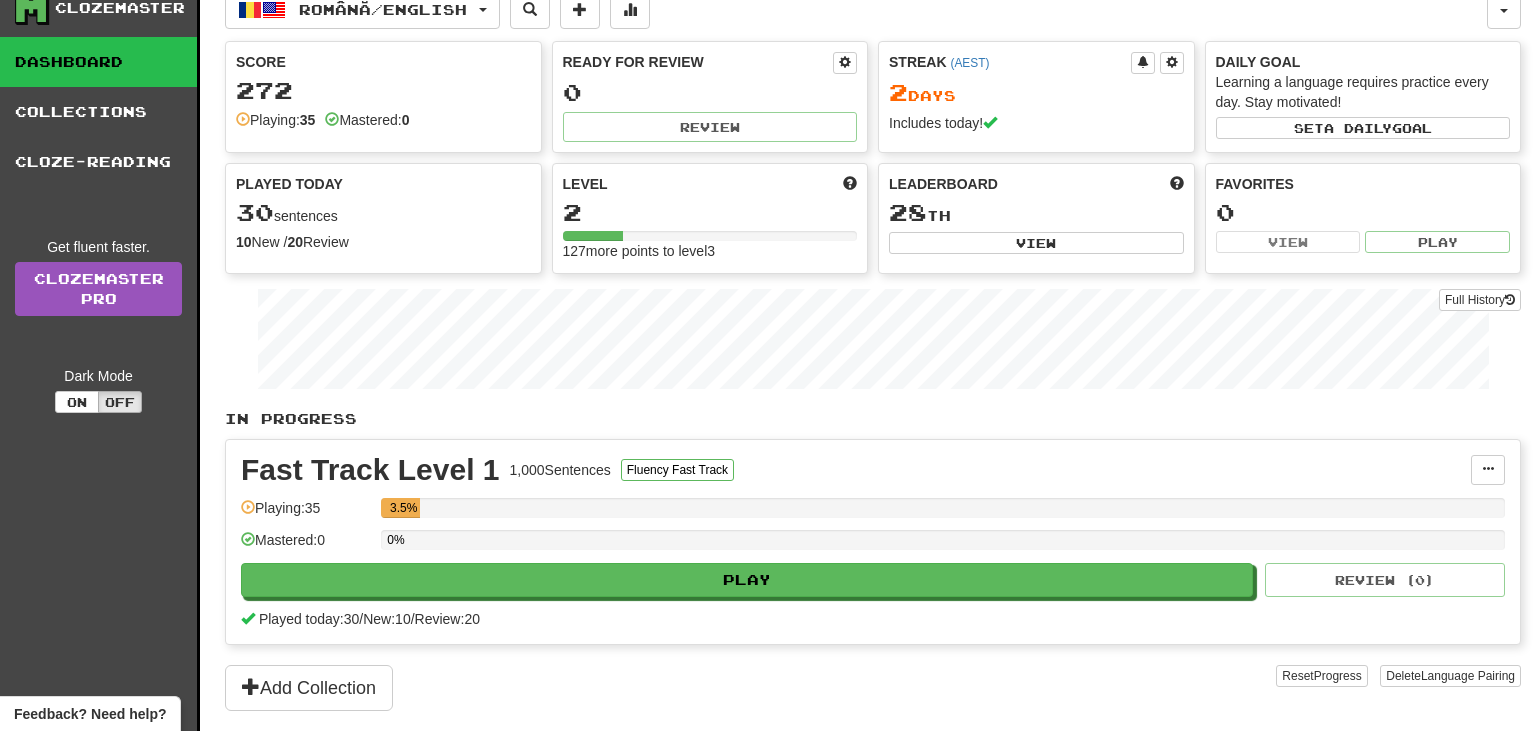 scroll, scrollTop: 0, scrollLeft: 0, axis: both 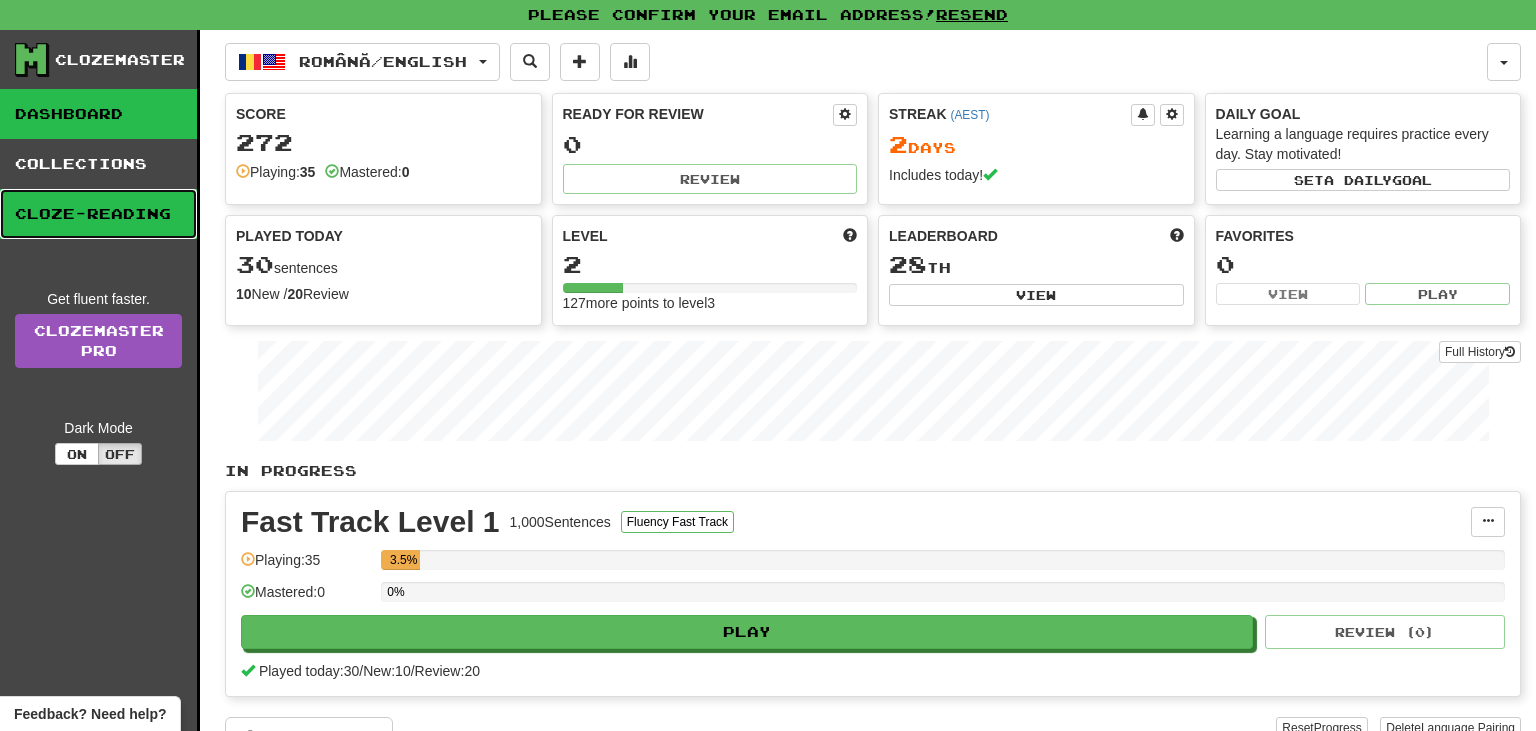 click on "Cloze-Reading" at bounding box center (98, 214) 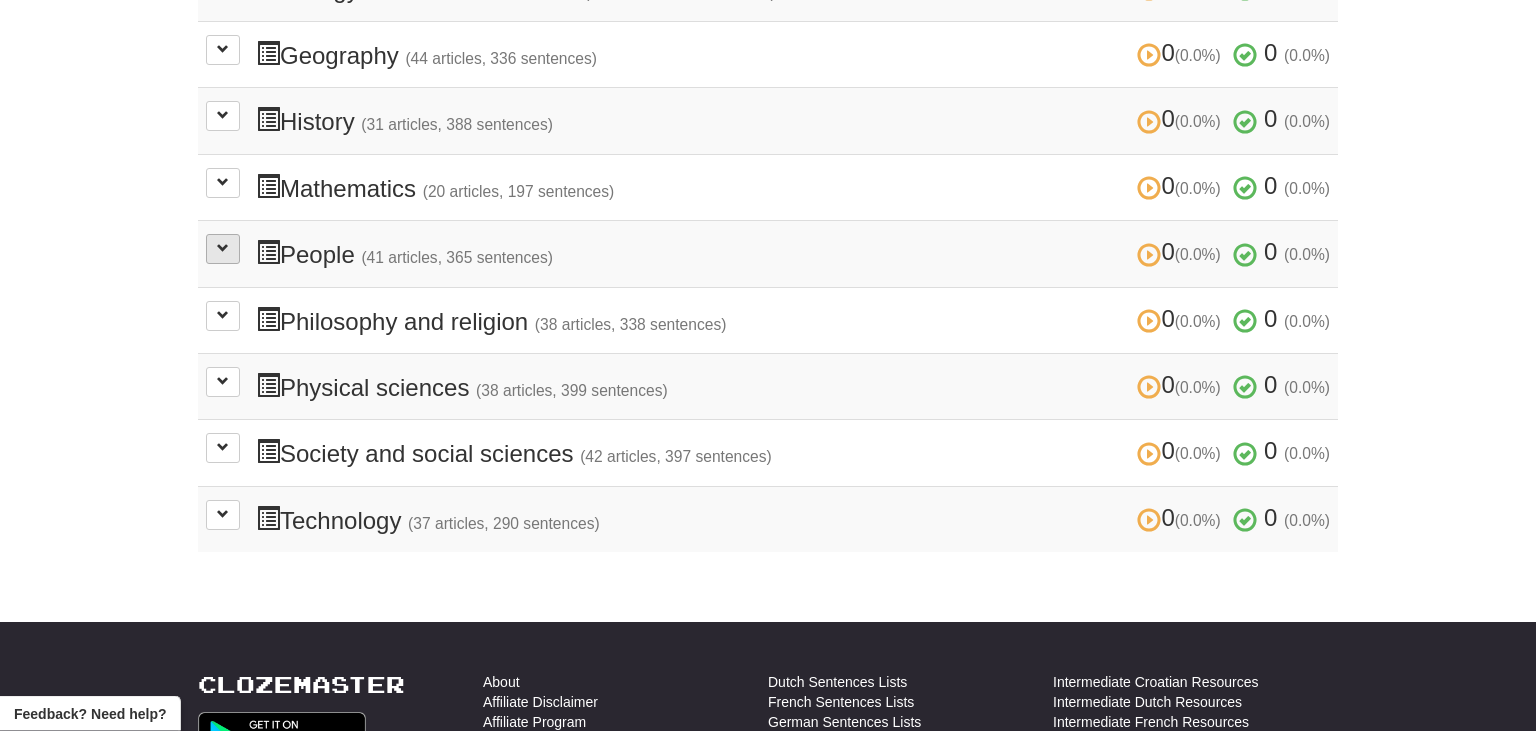 scroll, scrollTop: 686, scrollLeft: 0, axis: vertical 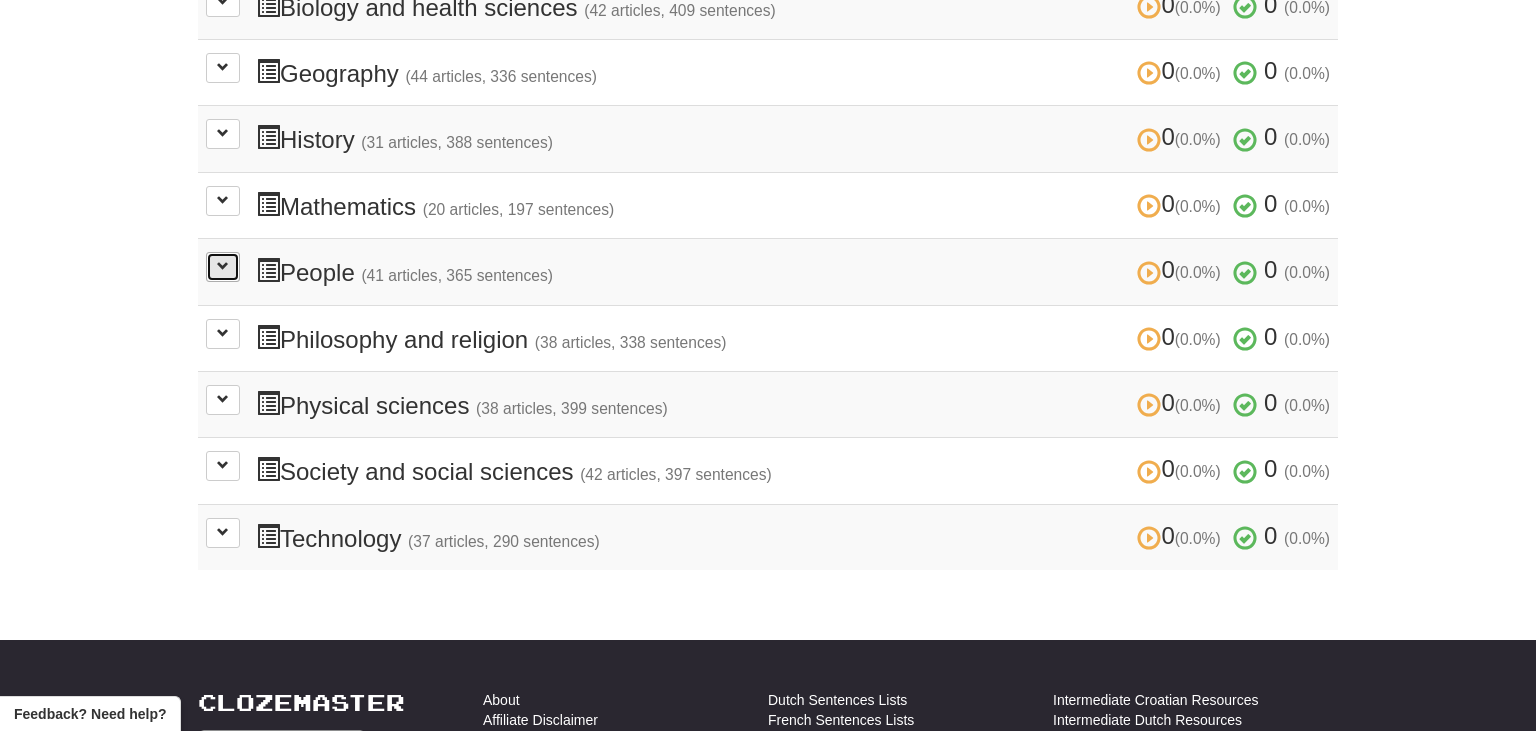 click at bounding box center (223, 267) 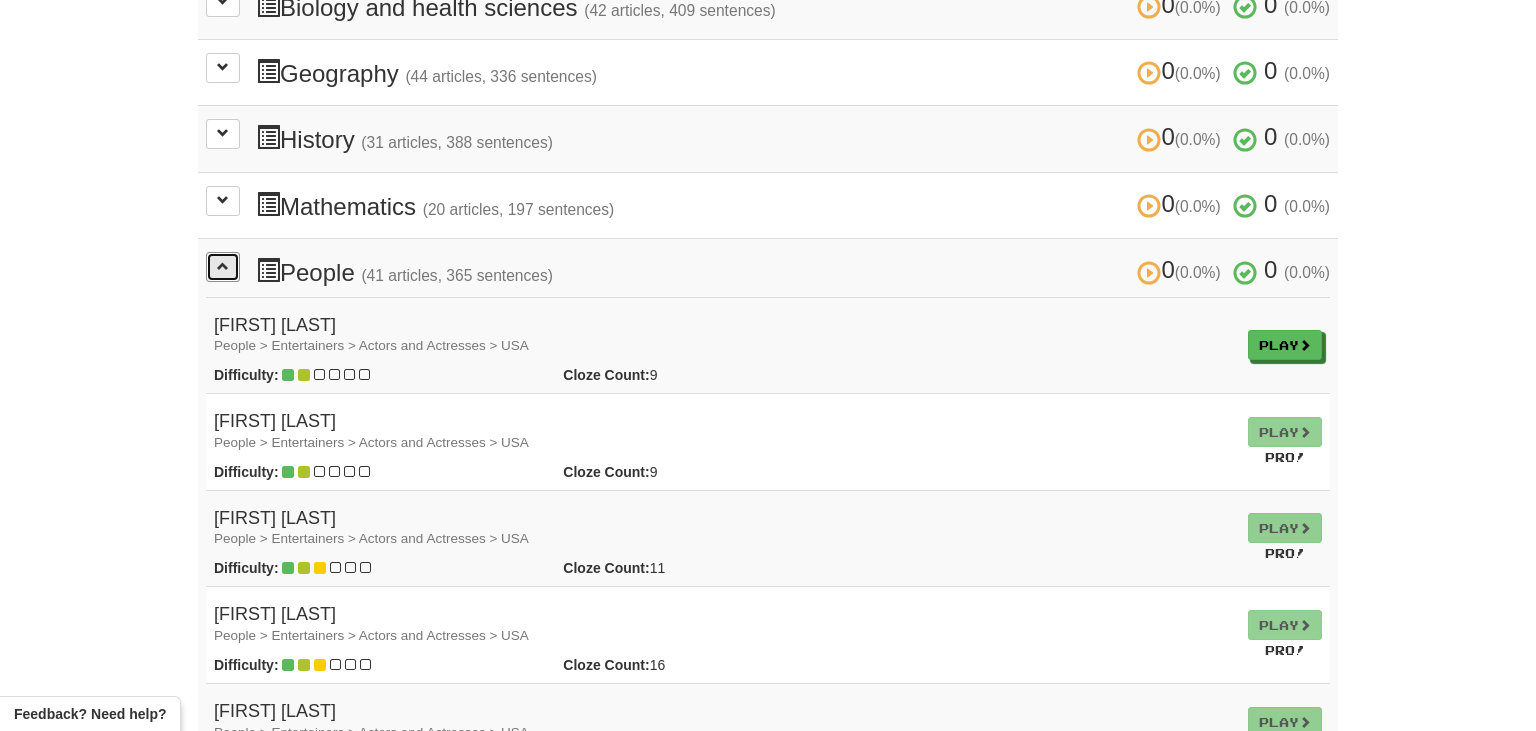 type 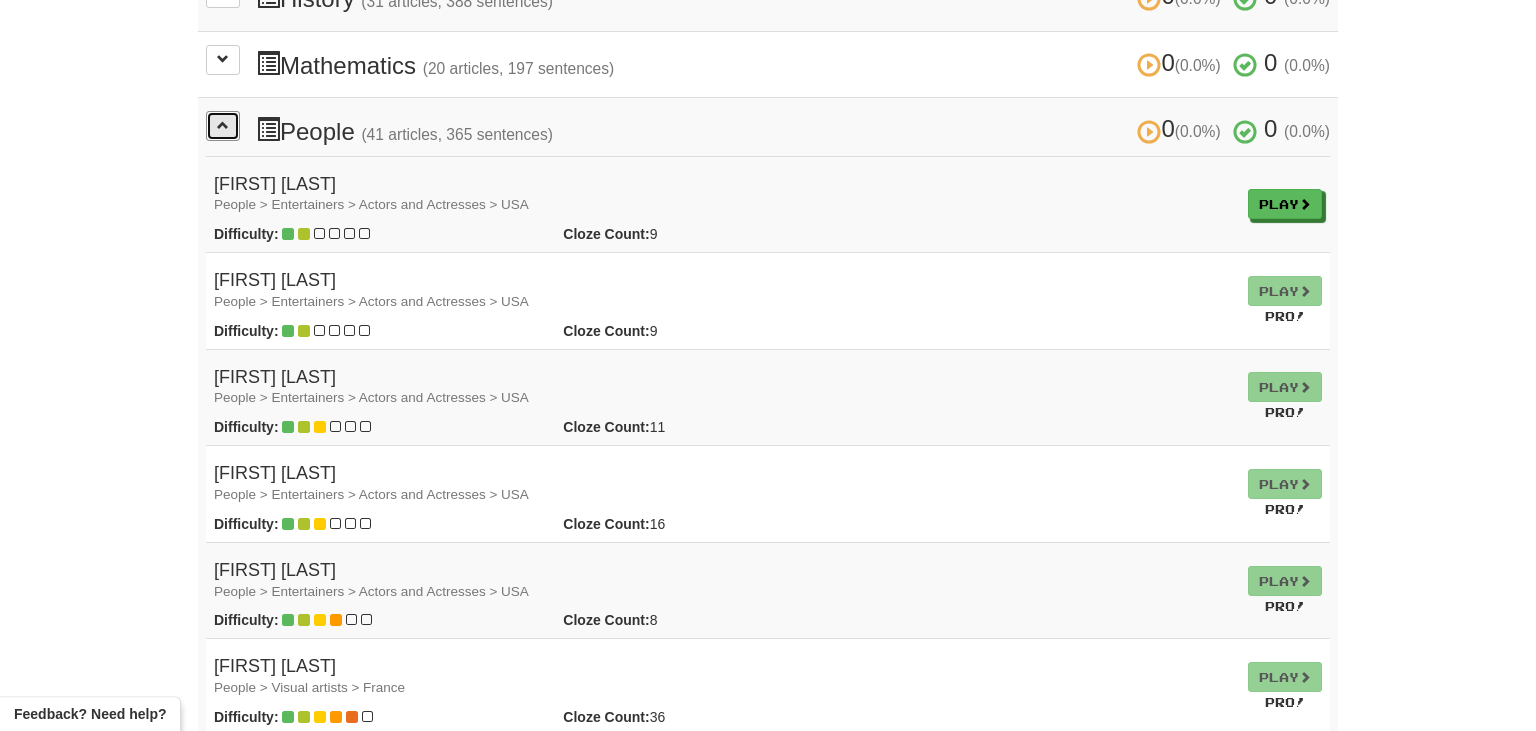 scroll, scrollTop: 844, scrollLeft: 0, axis: vertical 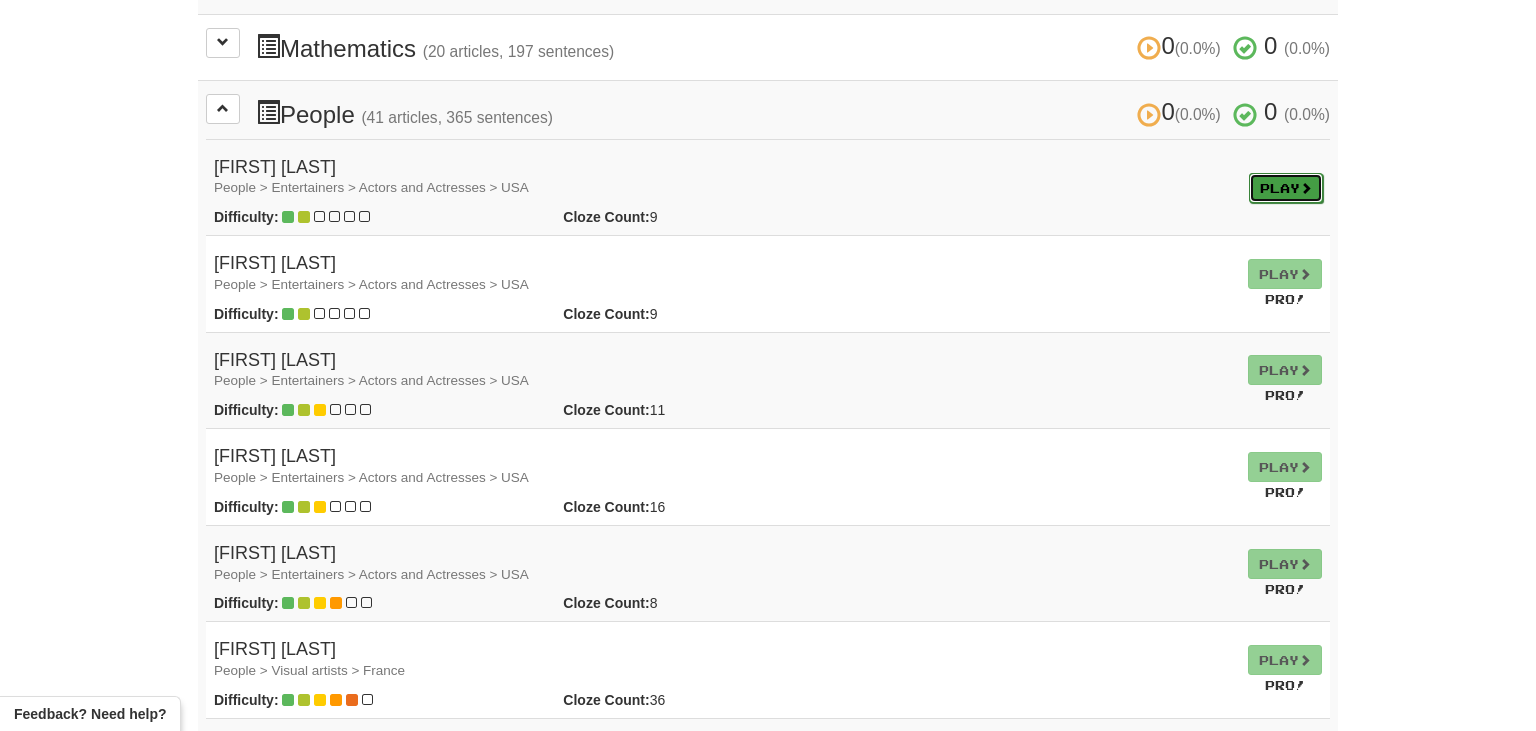 click on "Play" at bounding box center [1286, 188] 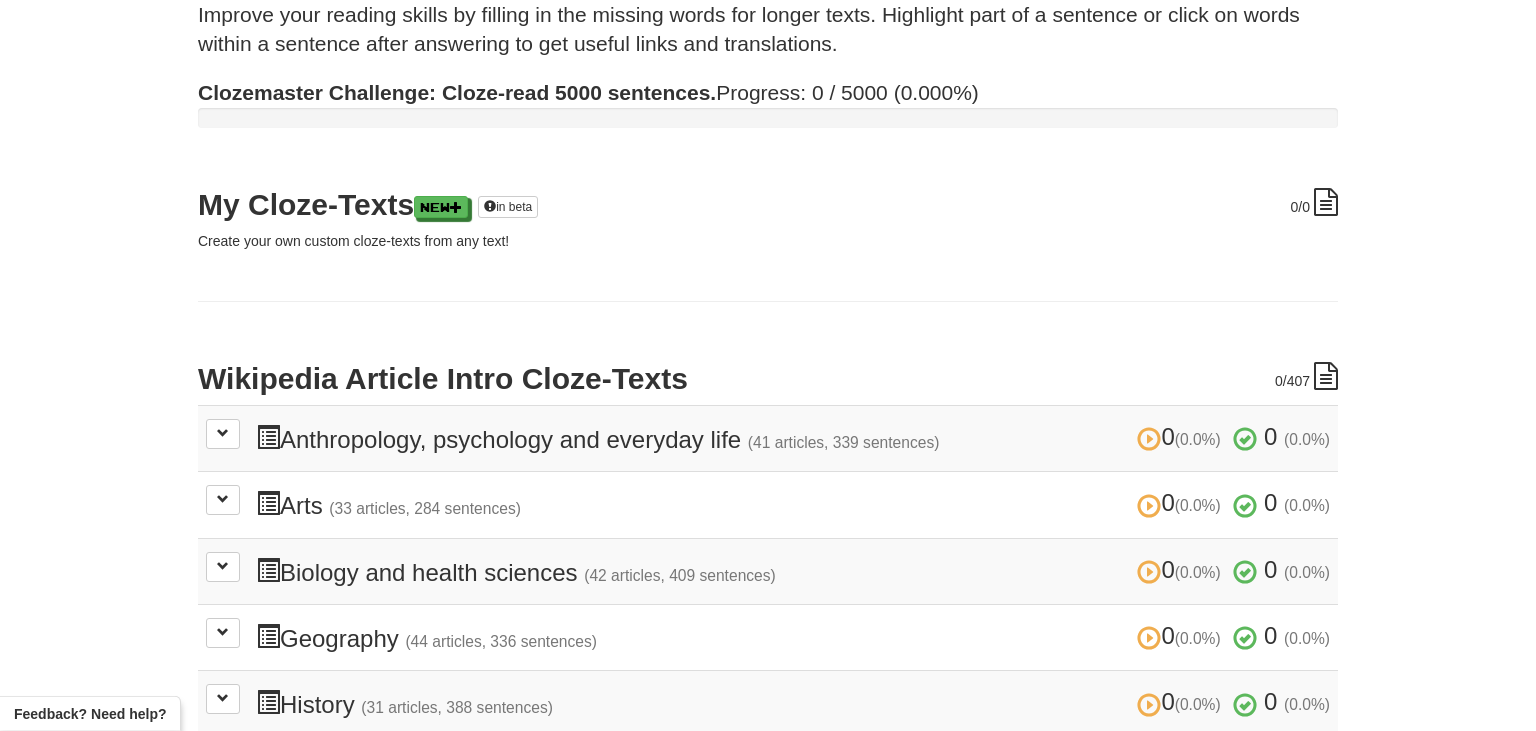 scroll, scrollTop: 0, scrollLeft: 0, axis: both 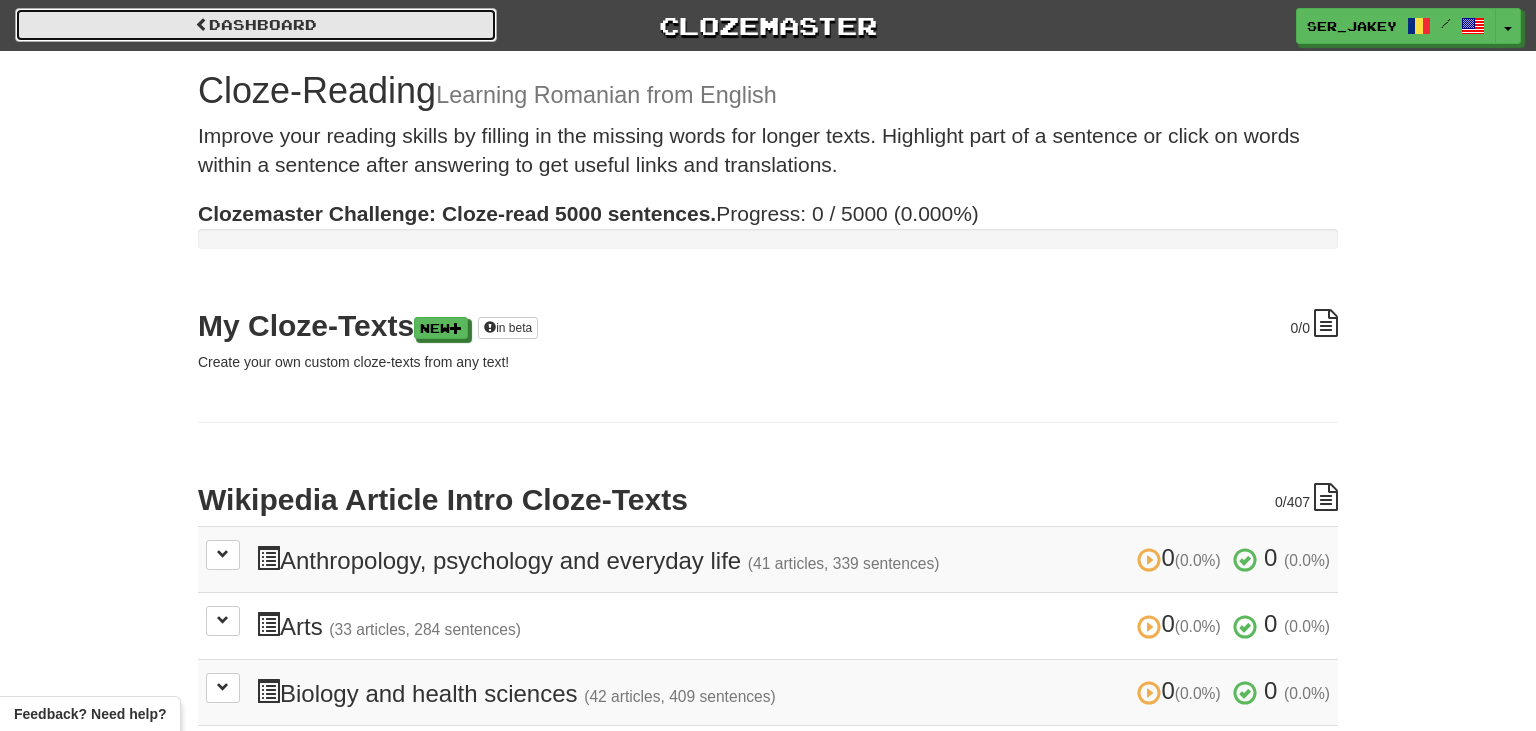 click on "Dashboard" at bounding box center (256, 25) 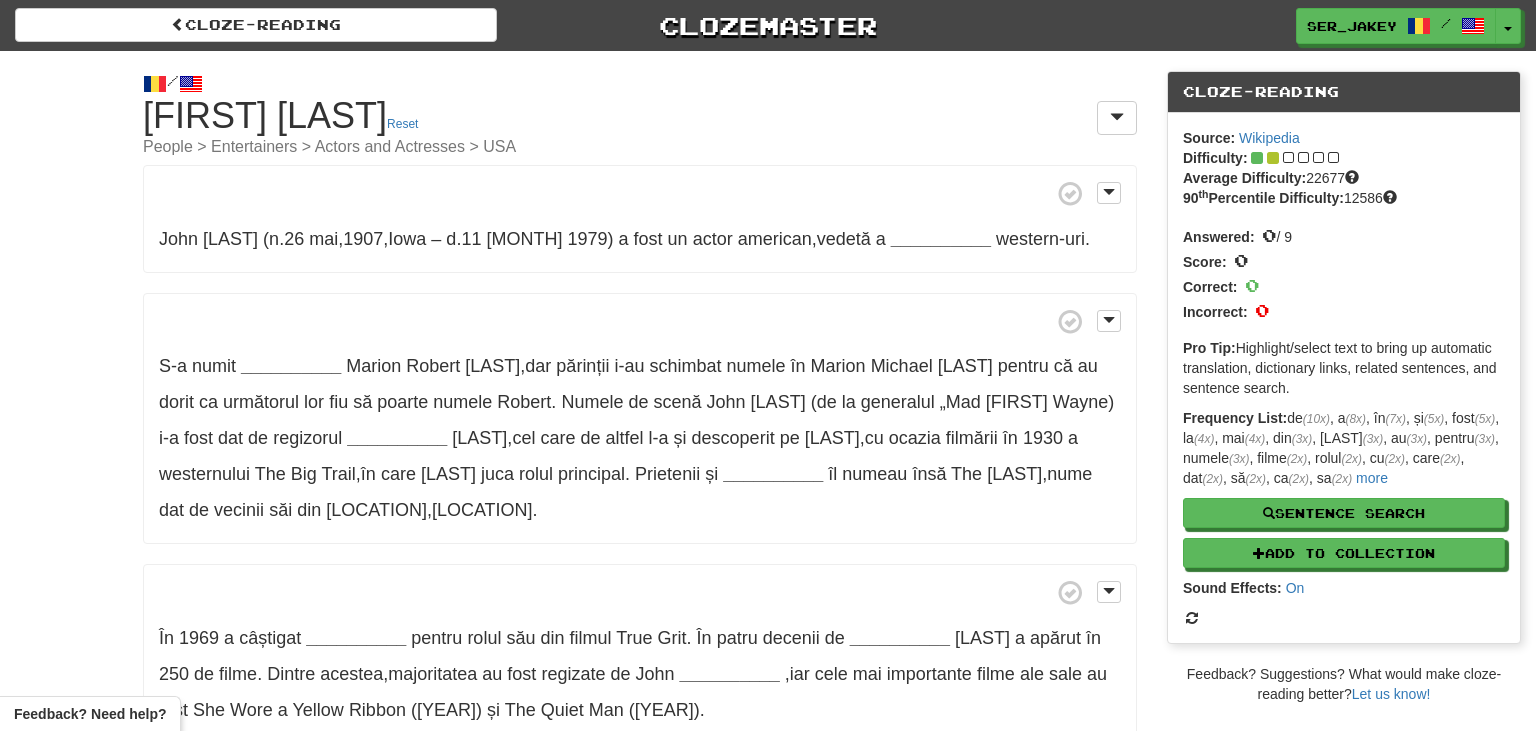 scroll, scrollTop: 0, scrollLeft: 0, axis: both 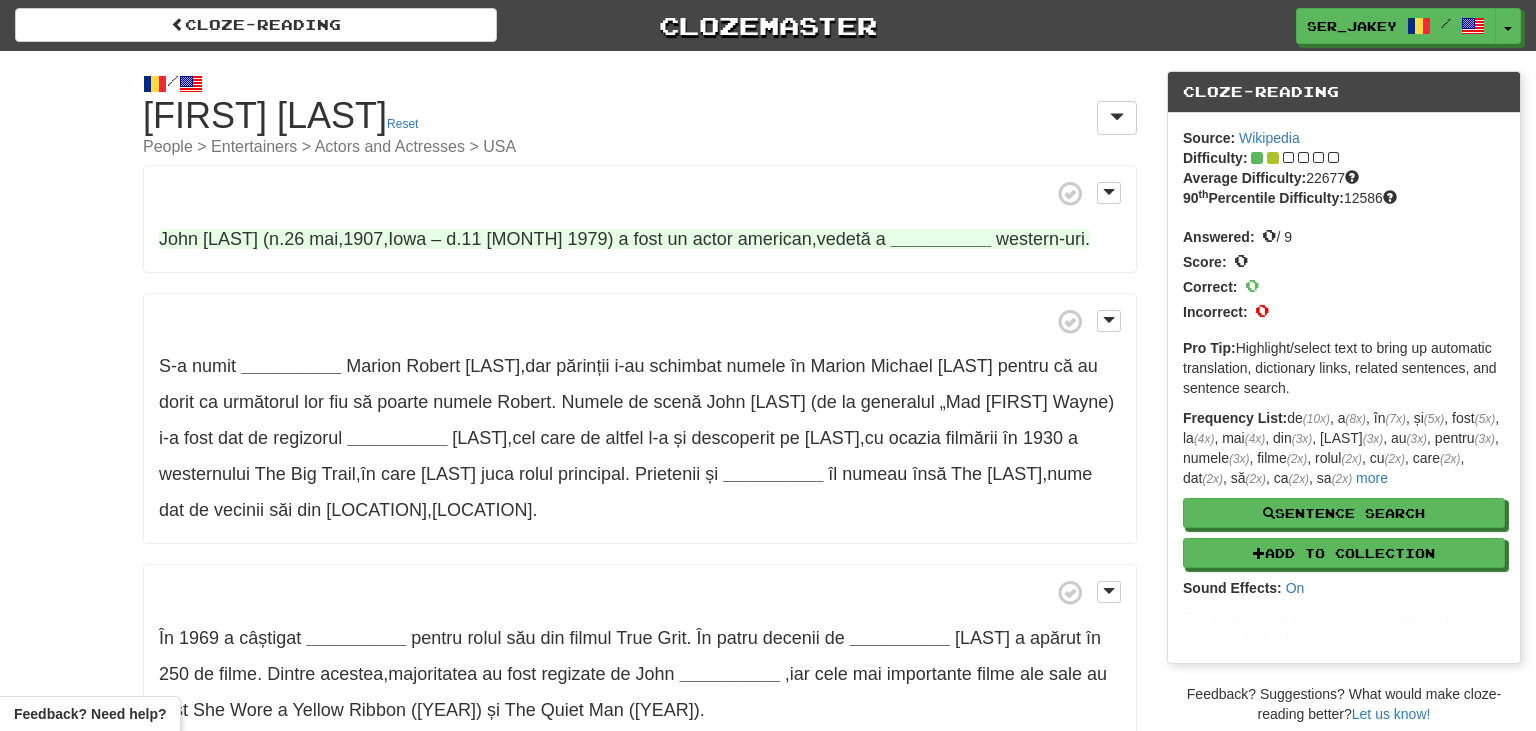 click on "__________" at bounding box center (941, 239) 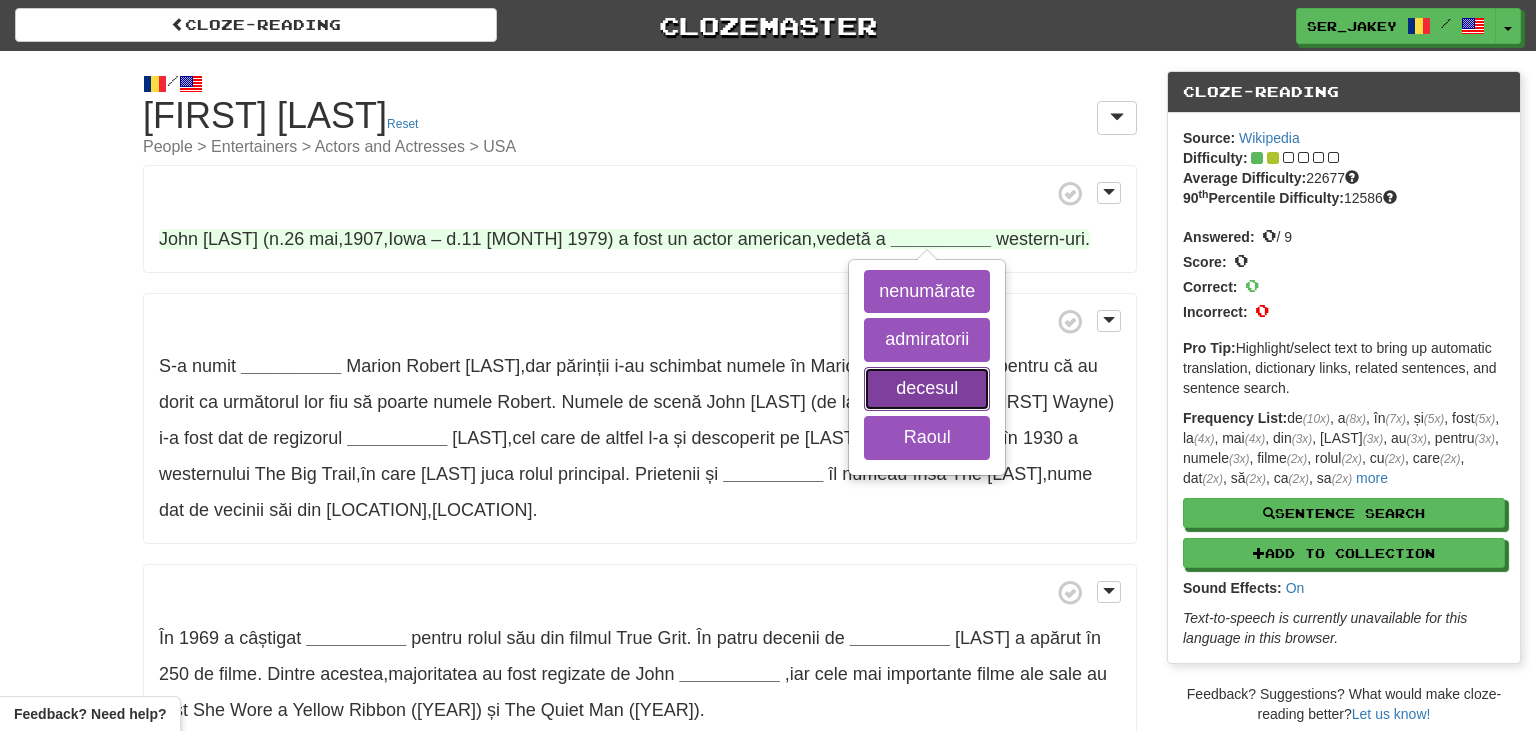 click on "decesul" at bounding box center [927, 389] 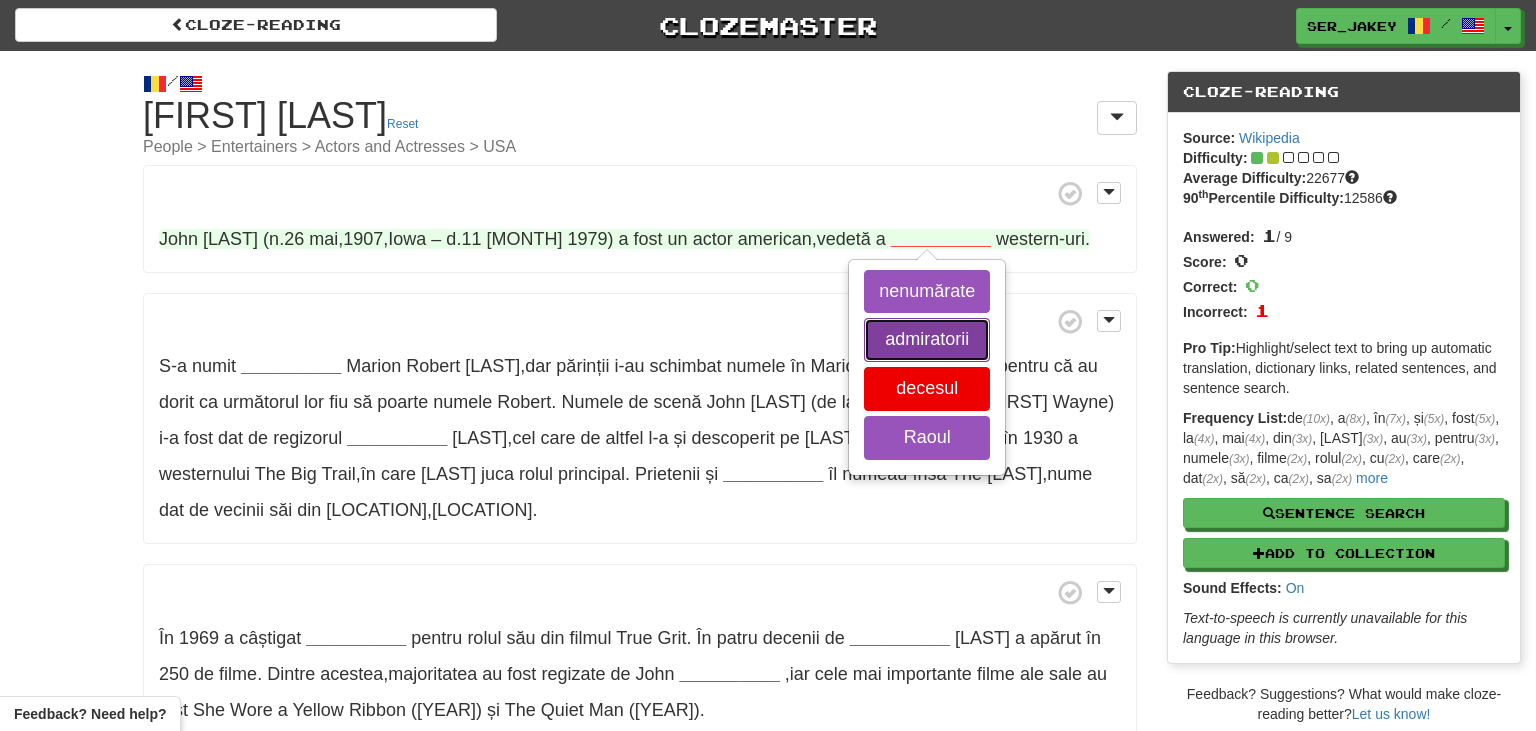 click on "admiratorii" at bounding box center (927, 340) 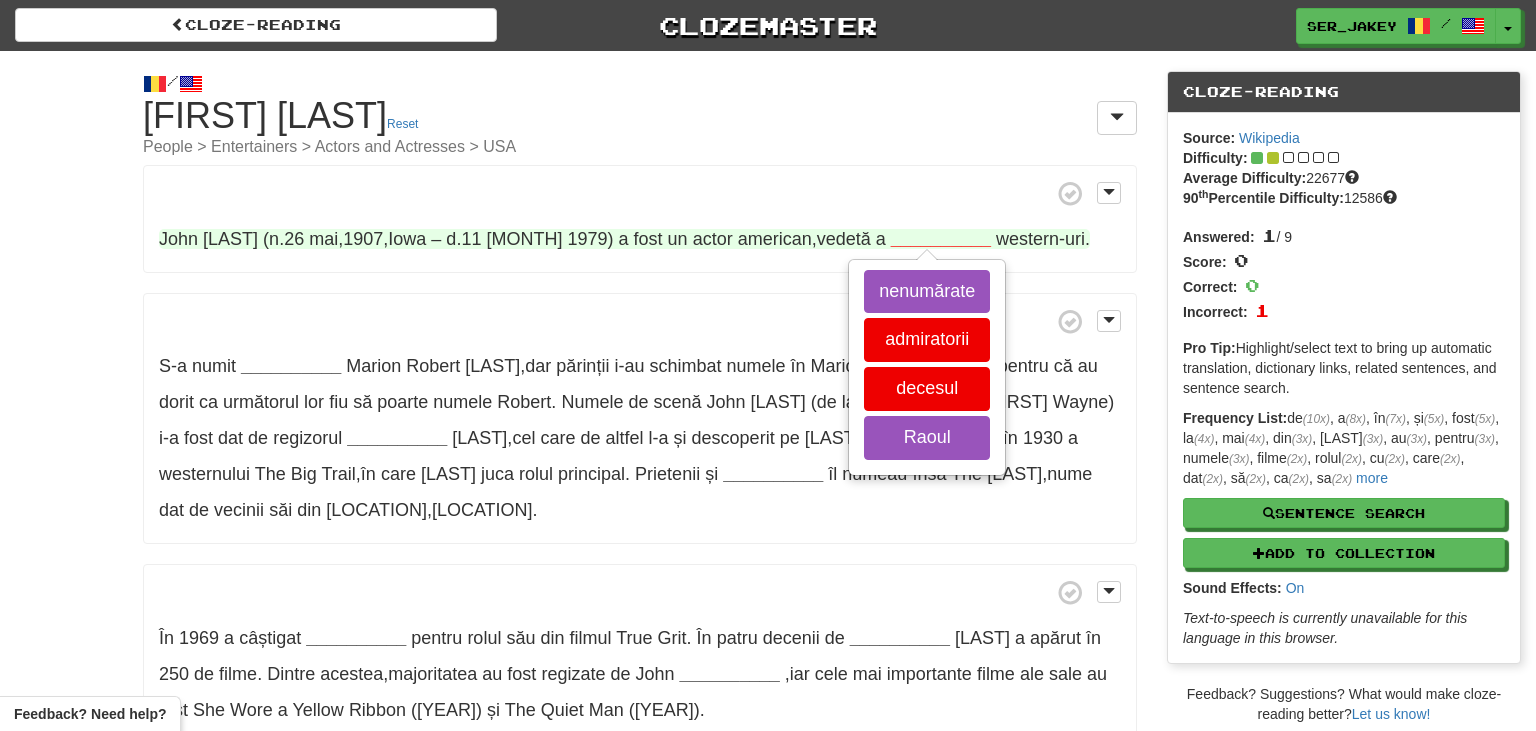 click on "John   Wayne   (n .  26   mai ,  1907 ,  Iowa   –   d .  11   iunie   1979)   a   fost   un   actor   american ,  vedetă   a" at bounding box center [525, 239] 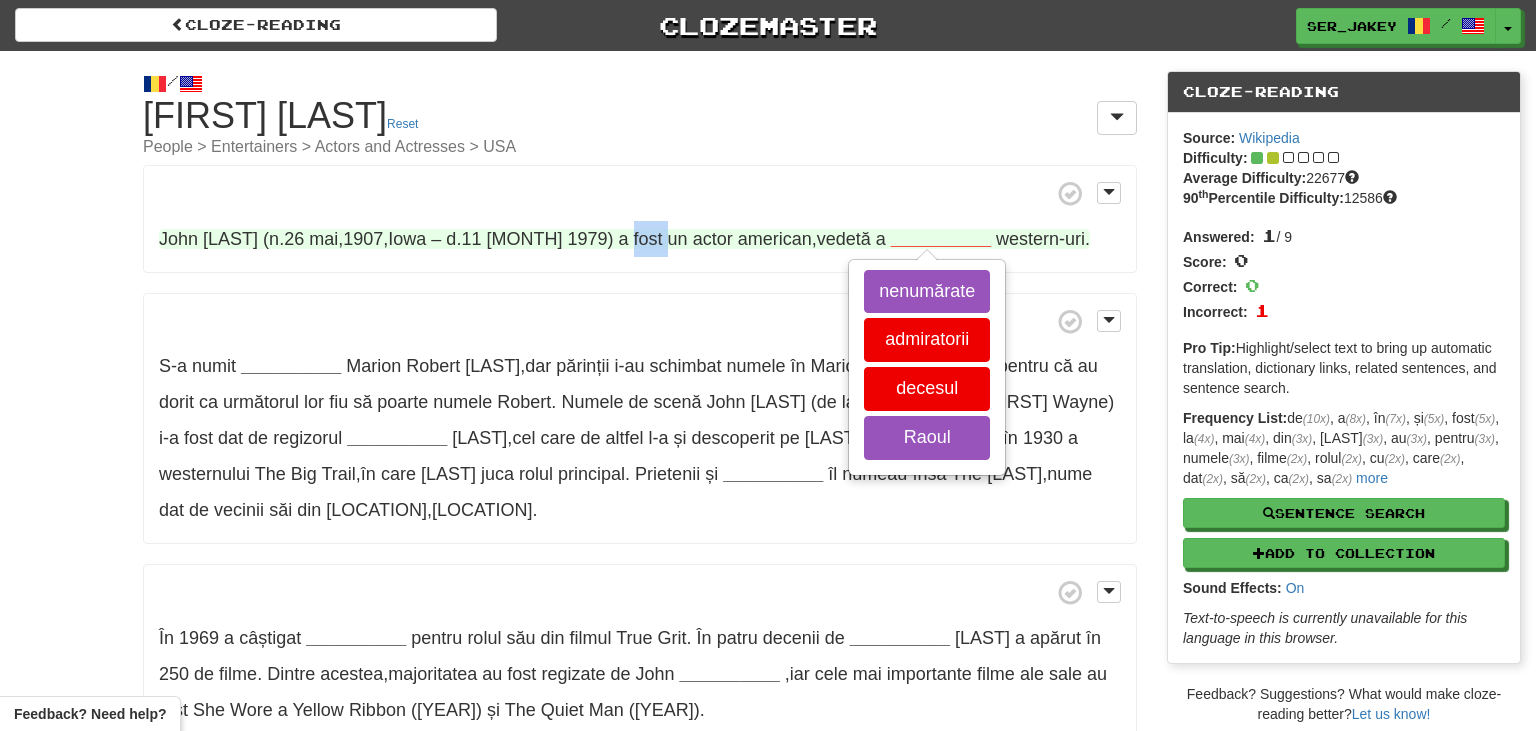 drag, startPoint x: 646, startPoint y: 242, endPoint x: 617, endPoint y: 234, distance: 30.083218 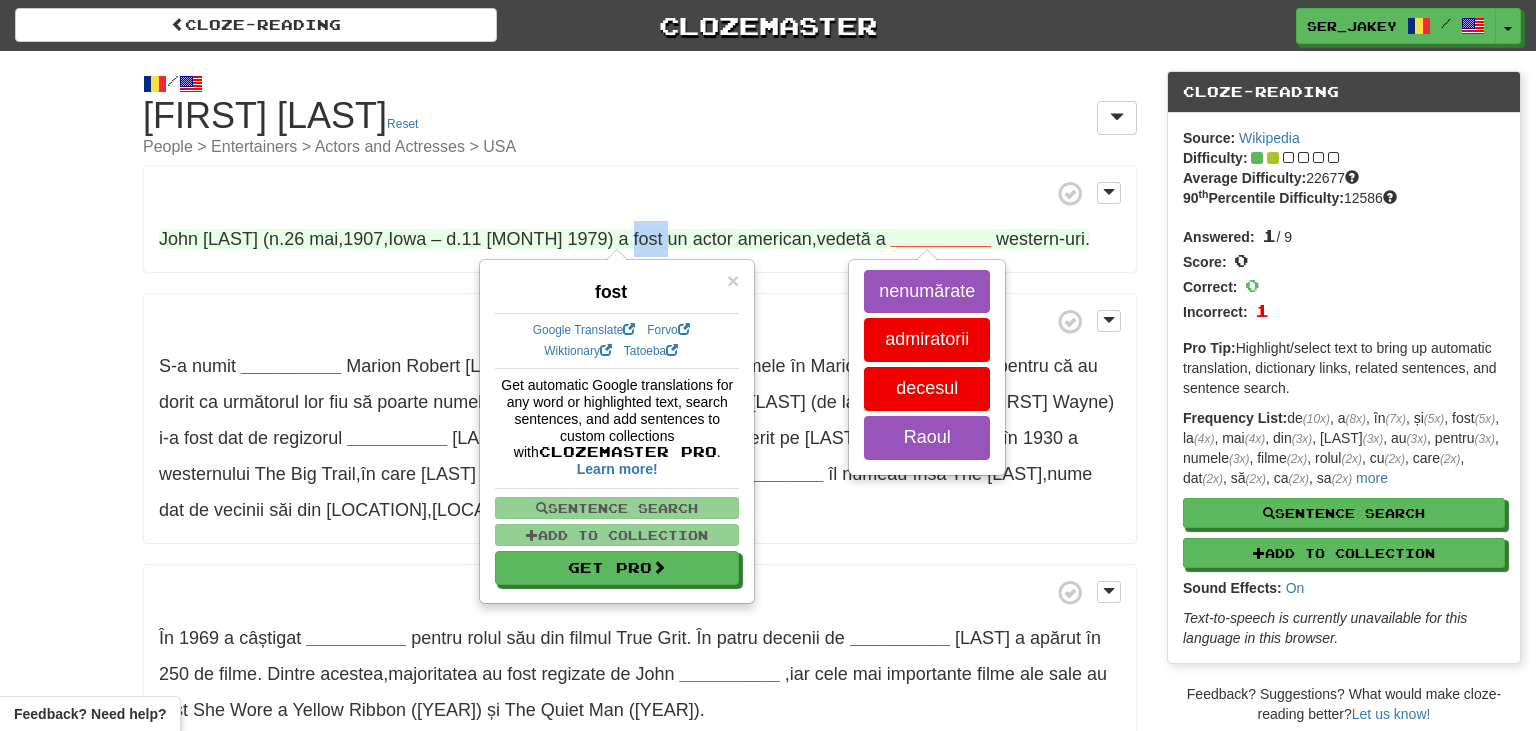 click on "fost" at bounding box center (648, 239) 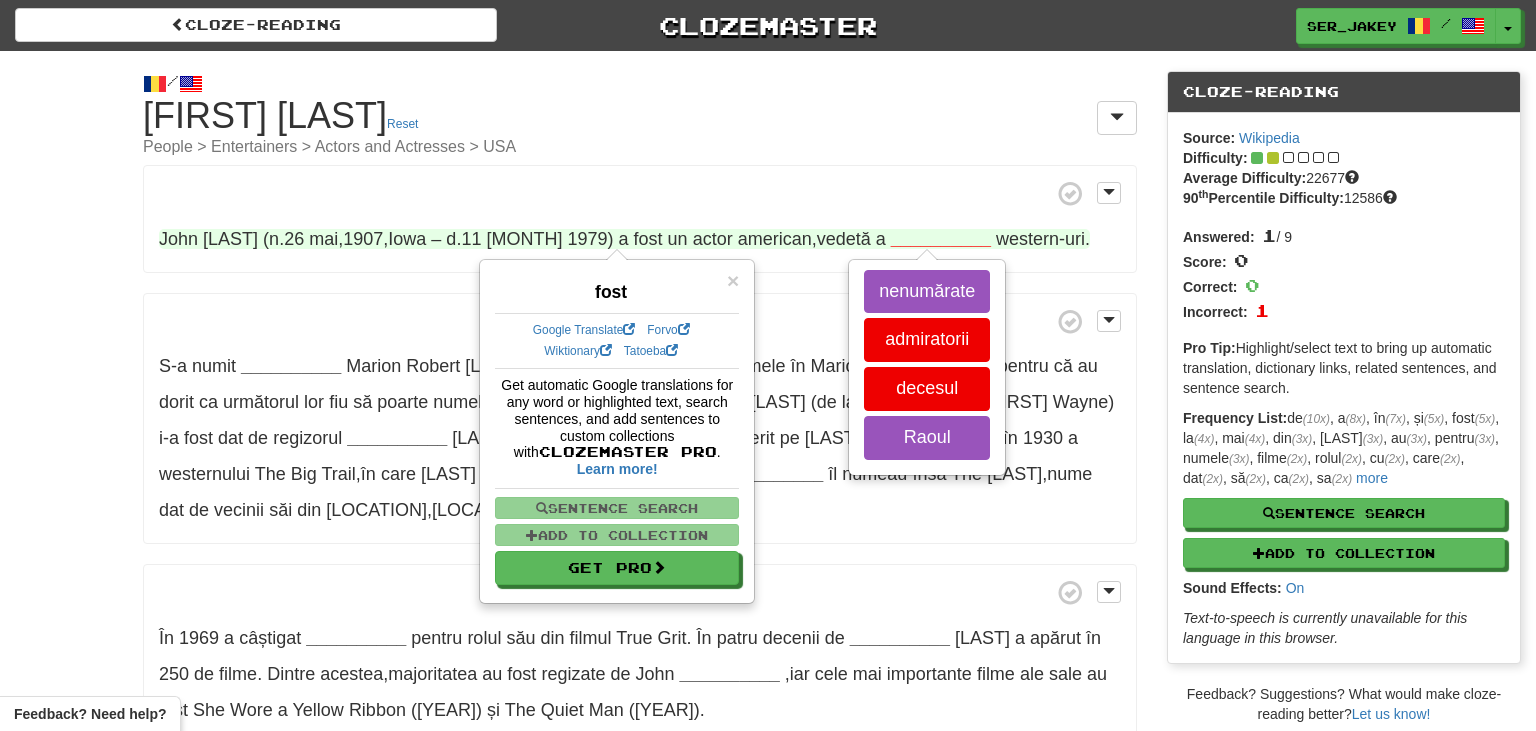 click on "John   Wayne   (n .  26   mai ,  1907 ,  Iowa   –   d .  11   iunie   1979)   a   fost   un   actor   american ,  vedetă   a
__________ nenumărate admiratorii decesul Raoul
western-uri ." at bounding box center [640, 219] 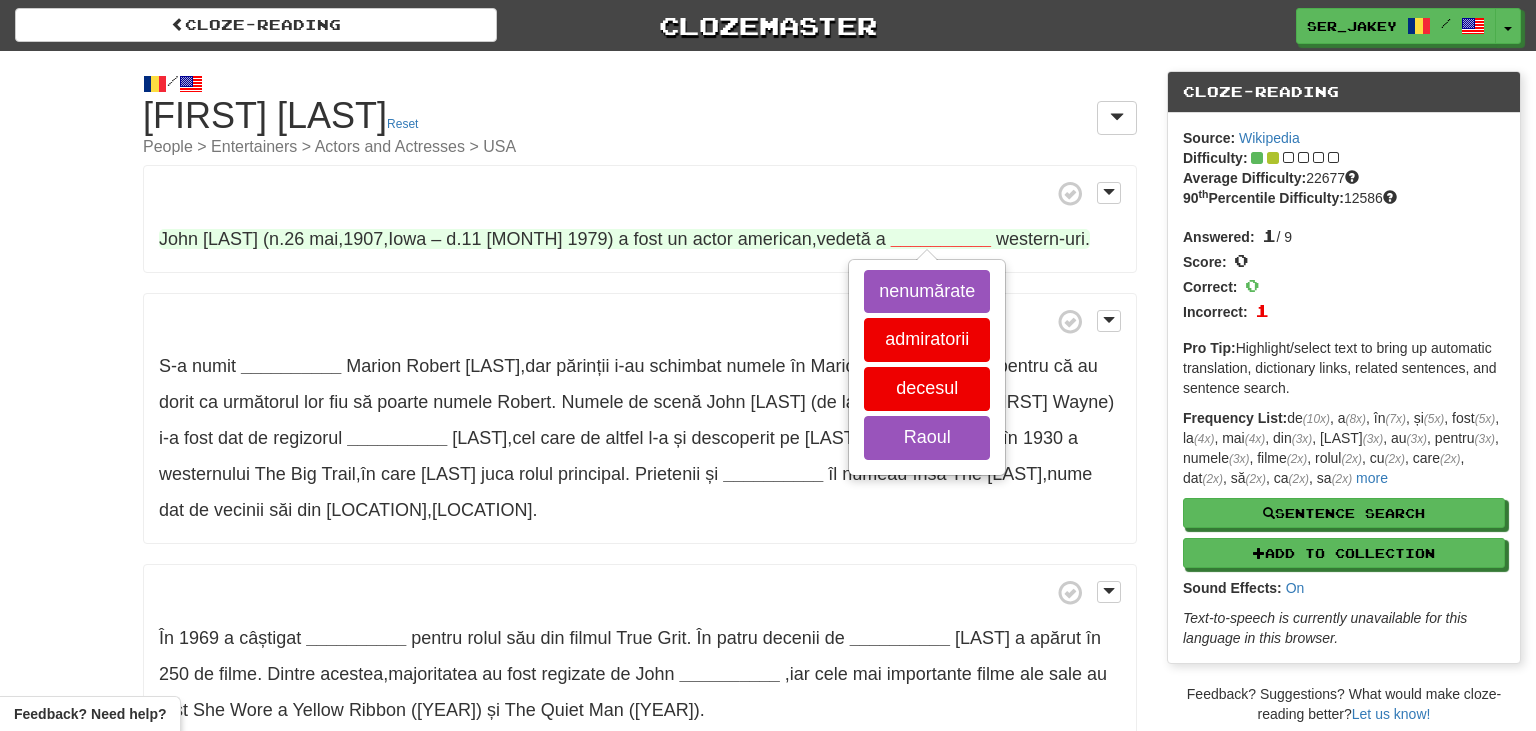 click on "a" at bounding box center (624, 239) 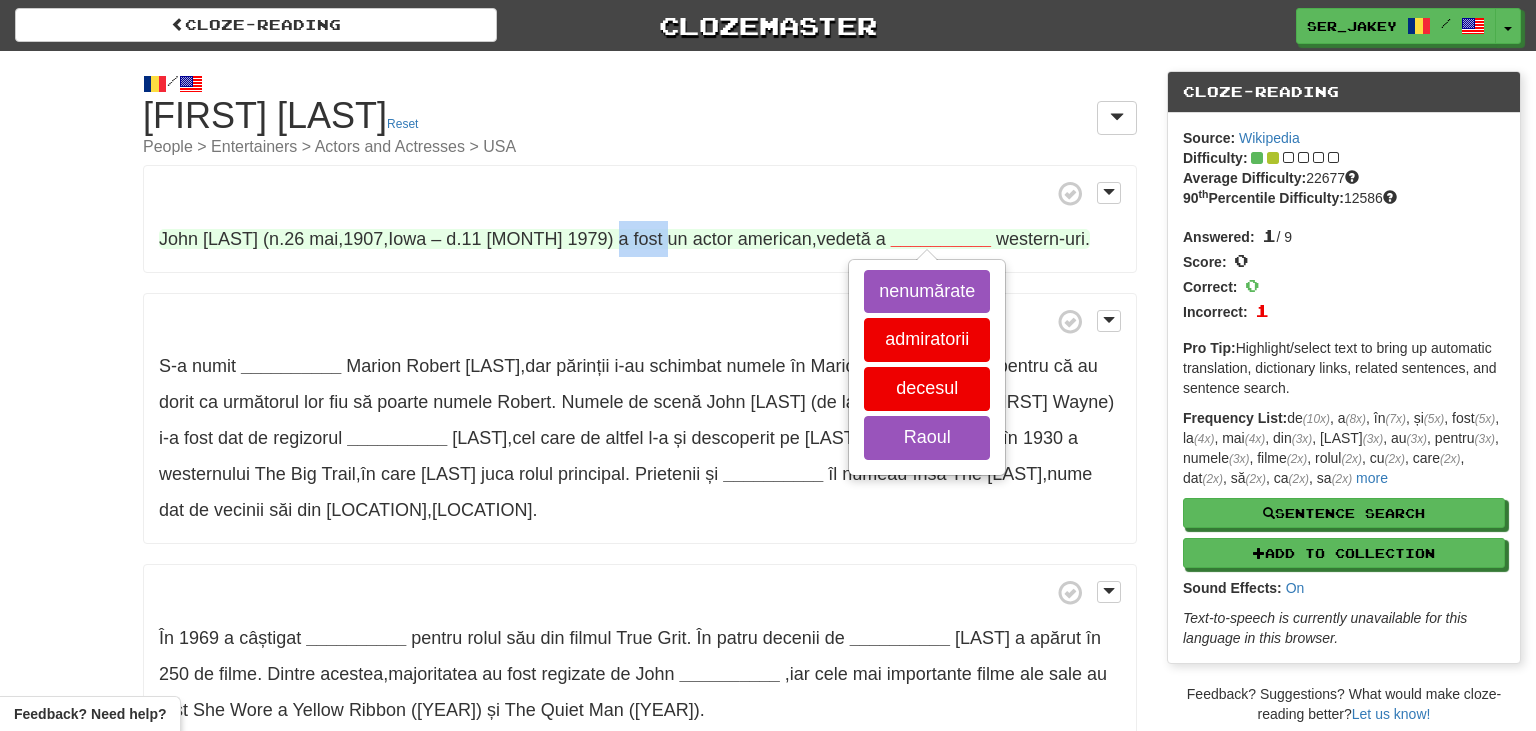drag, startPoint x: 608, startPoint y: 237, endPoint x: 639, endPoint y: 236, distance: 31.016125 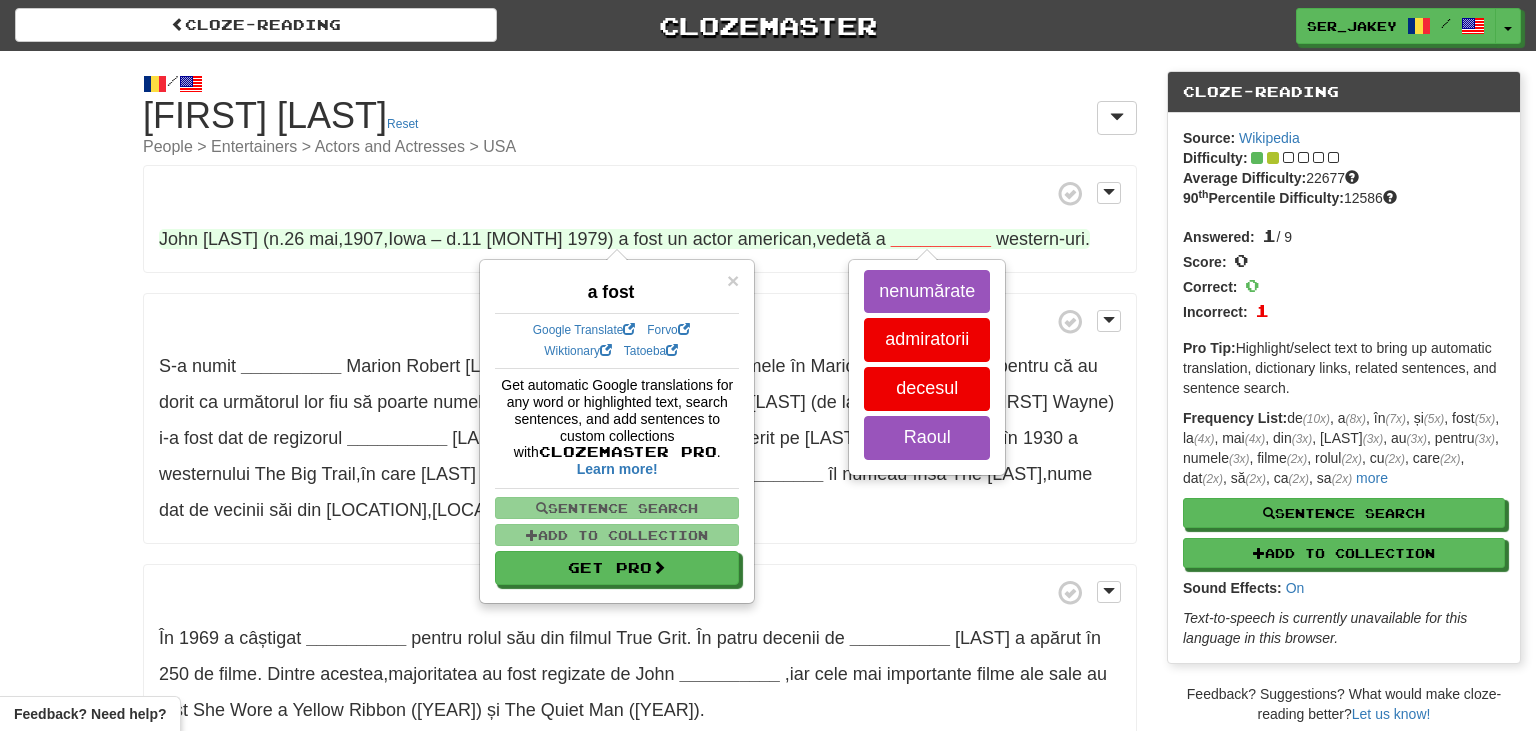 click on "american" at bounding box center (775, 239) 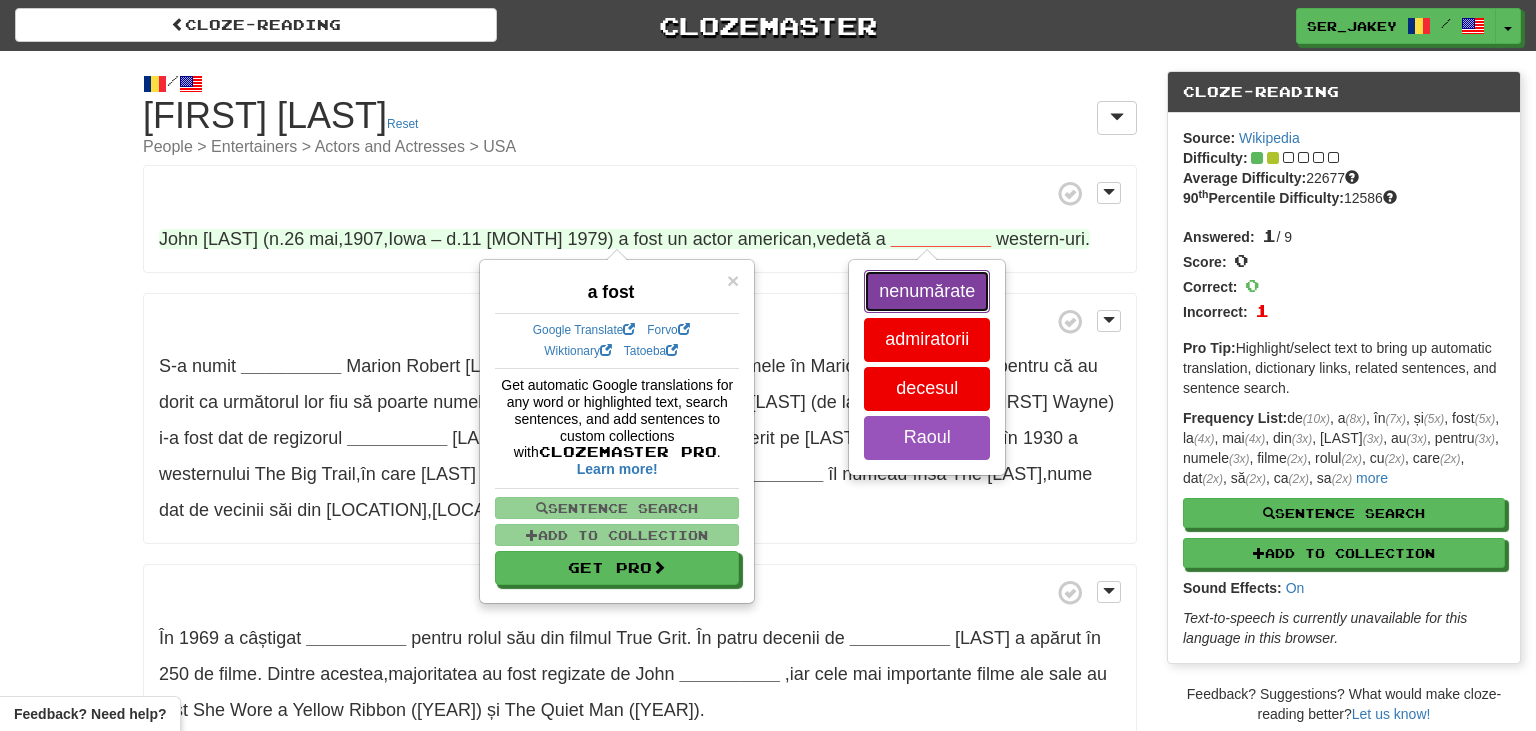click on "nenumărate" at bounding box center (927, 292) 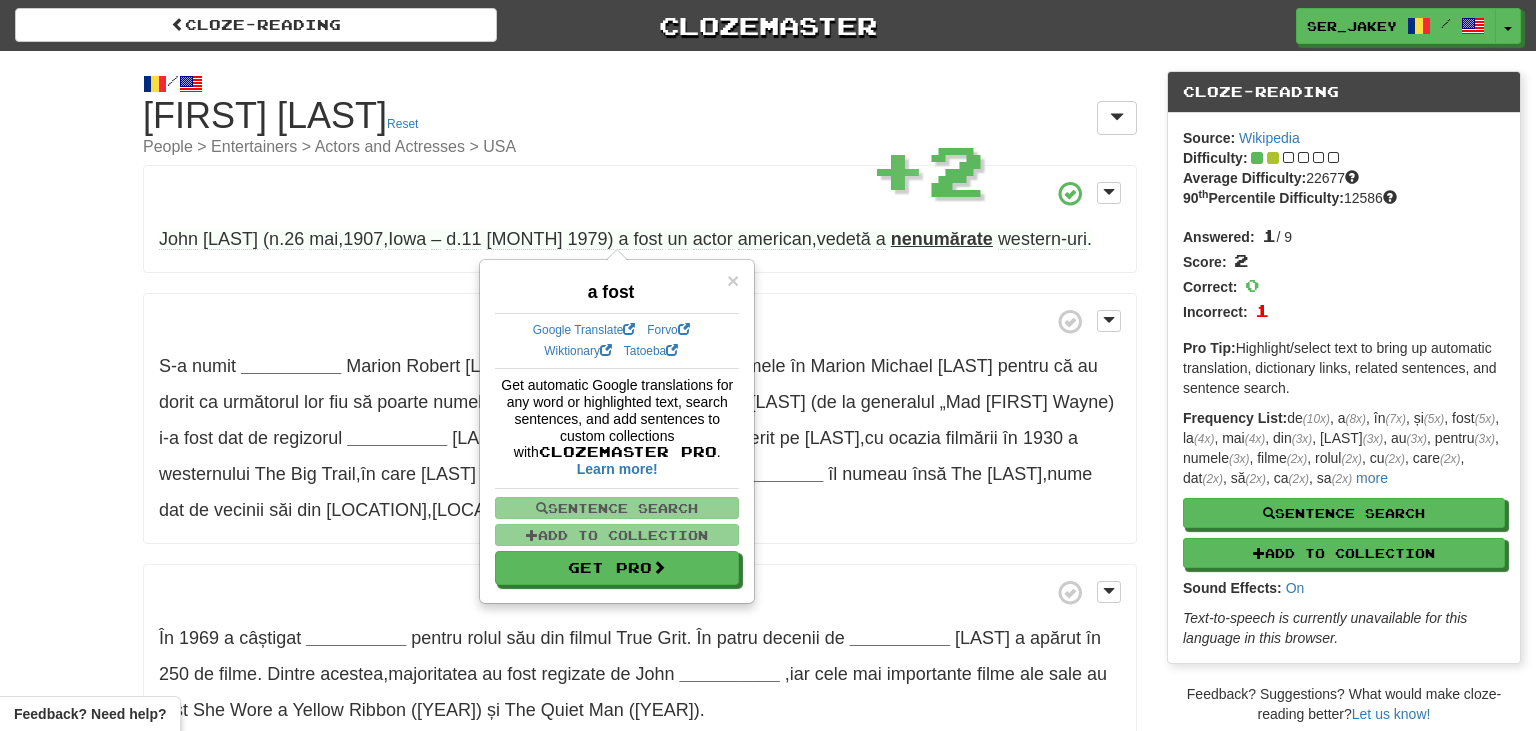 click on "John   Wayne   (n .  26   mai ,  1907 ,  Iowa   –   d .  11   iunie   1979)   a   fost   un   actor   american ,  vedetă   a
nenumărate
western-uri .
S-a   numit
__________
Marion   Robert   Morrison ,  dar   părinții   i-au   schimbat   numele   în   Marion   Michael   Morrison   pentru   că   au   dorit   ca   următorul   lor   fiu   să   poarte   numele   Robert .
Numele   de   scenă   John   Wayne   (de   la   generalul   „Mad   Anthony”   Wayne)   i-a   fost   dat   de   regizorul
__________
Walsh ,  cel   care   de   altfel   l-a   și   descoperit   pe   Wayne ,  cu   ocazia   filmării   în   1930   a   westernului   The   Big   Trail ,  în   care   Wayne   juca   rolul   principal .
Prietenii   și
__________
îl   numeau   însă   The   Duke ,  nume   dat   de   vecinii   săi   din   Glendale ,  California" at bounding box center (640, 536) 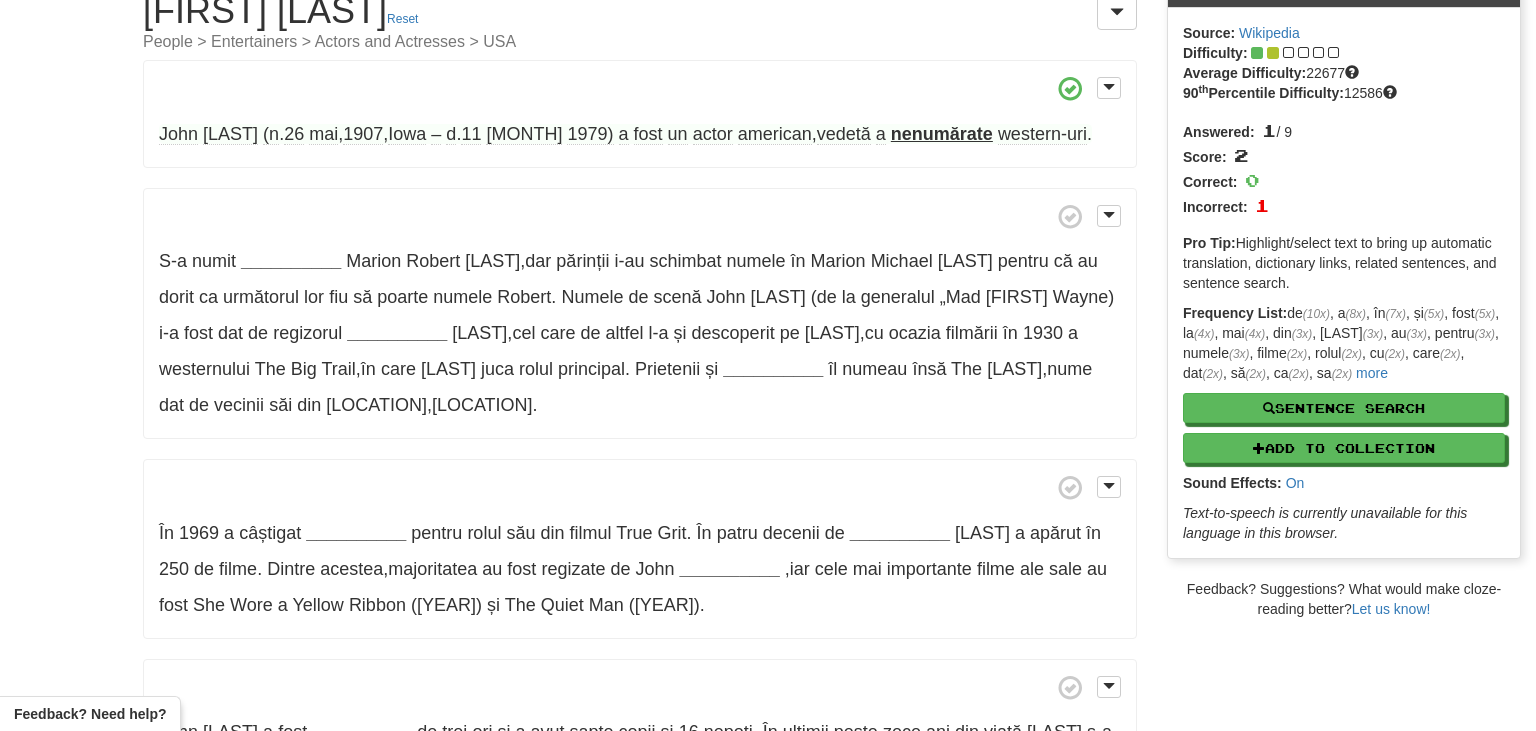 scroll, scrollTop: 158, scrollLeft: 0, axis: vertical 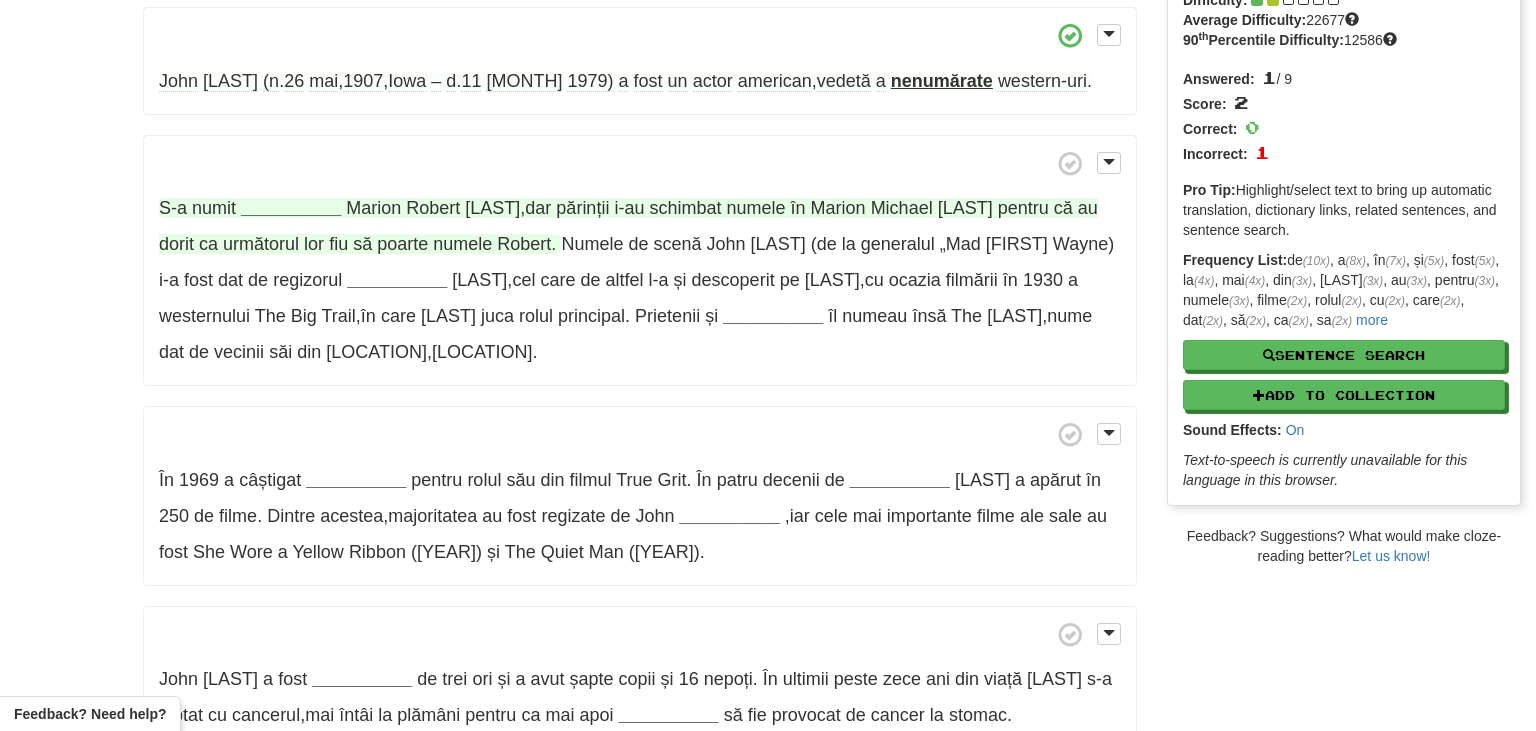 click on "__________" at bounding box center [291, 208] 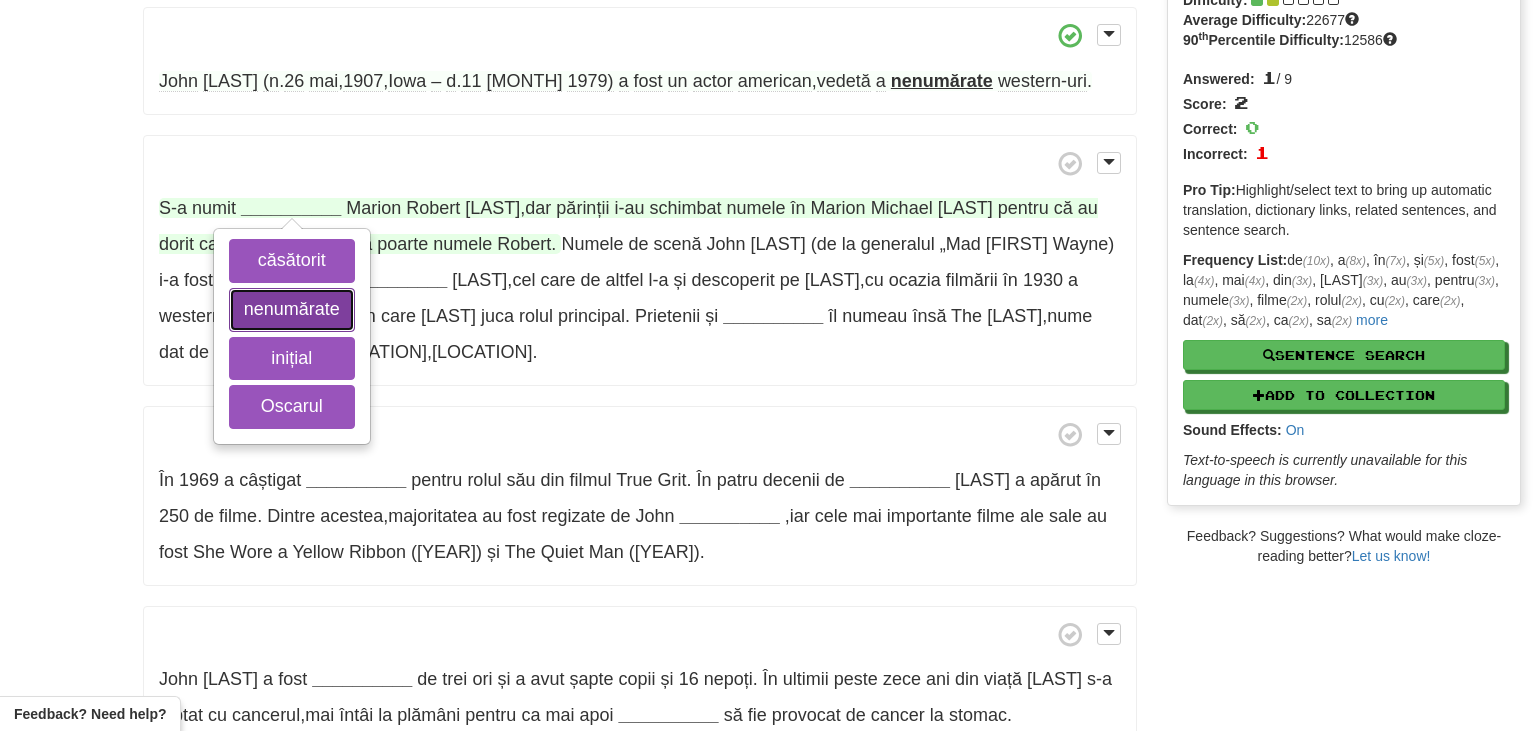 click on "nenumărate" at bounding box center [292, 310] 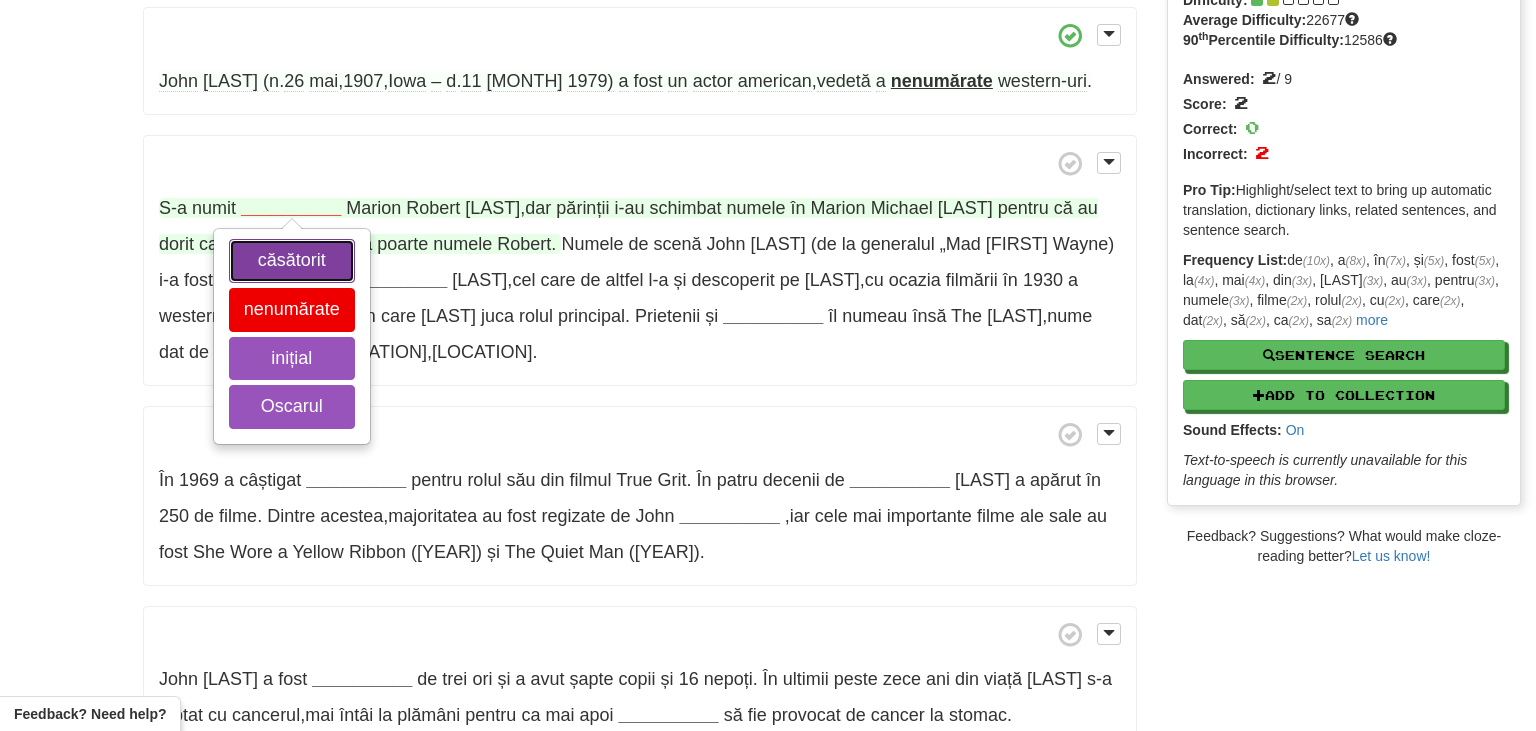 click on "căsătorit" at bounding box center (292, 261) 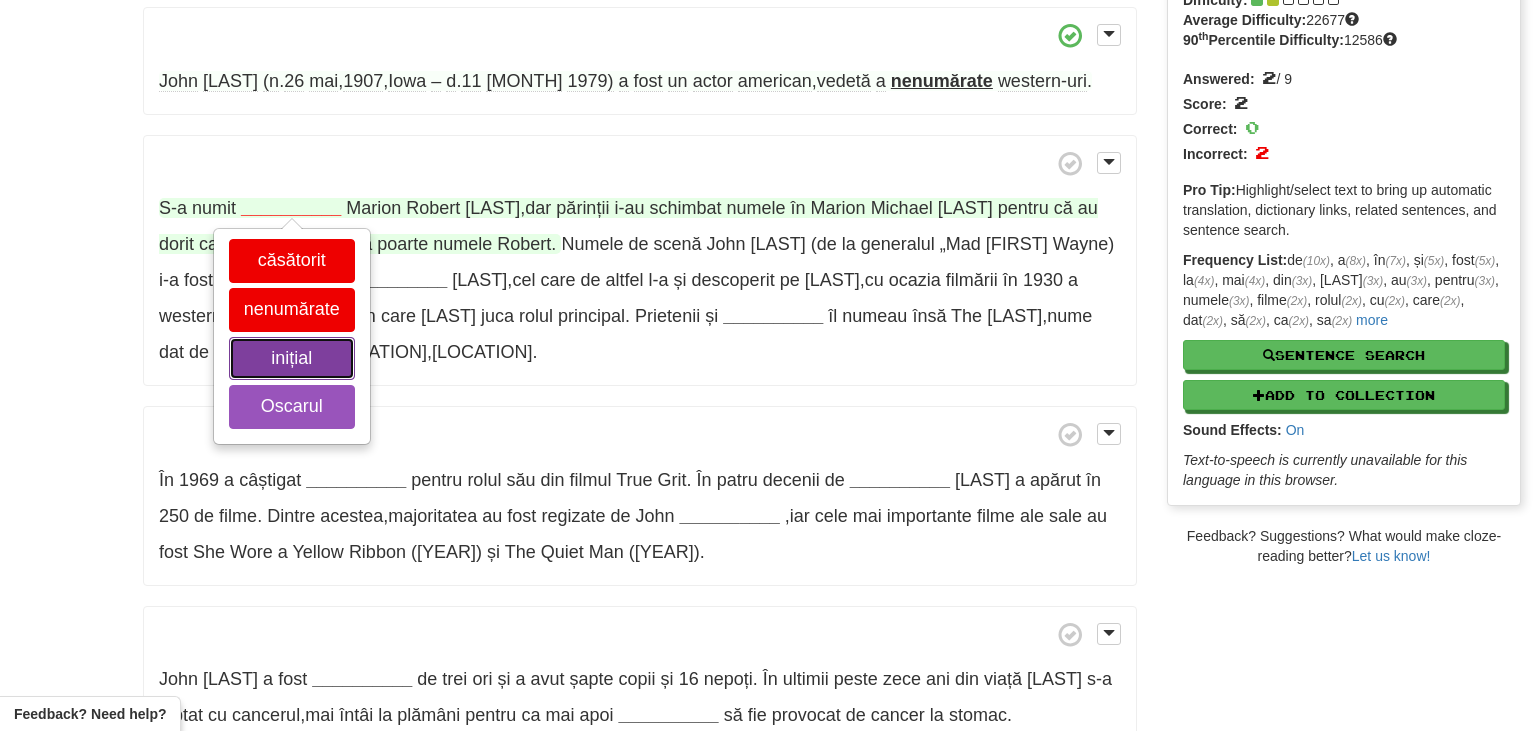 click on "inițial" at bounding box center [292, 359] 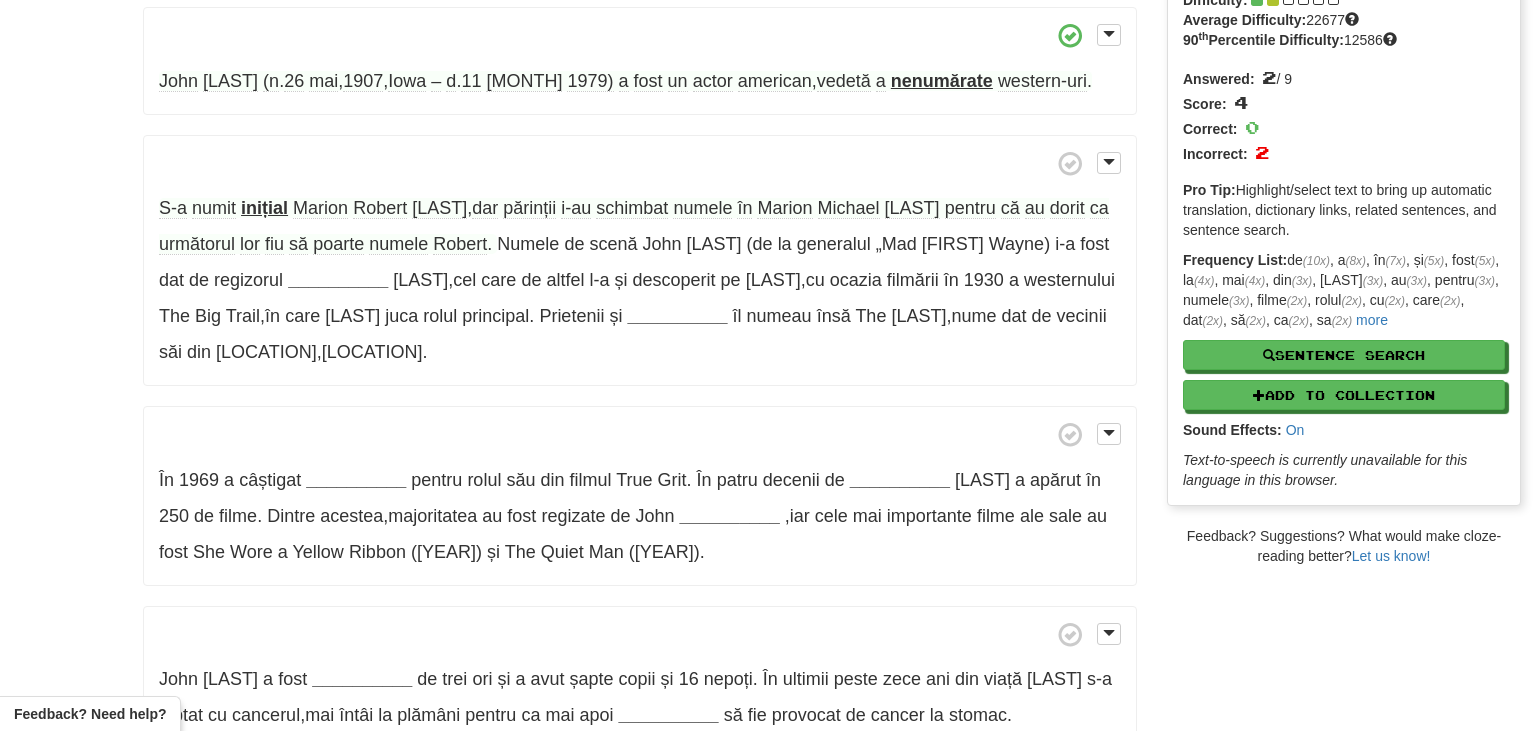 click on "inițial" at bounding box center [264, 208] 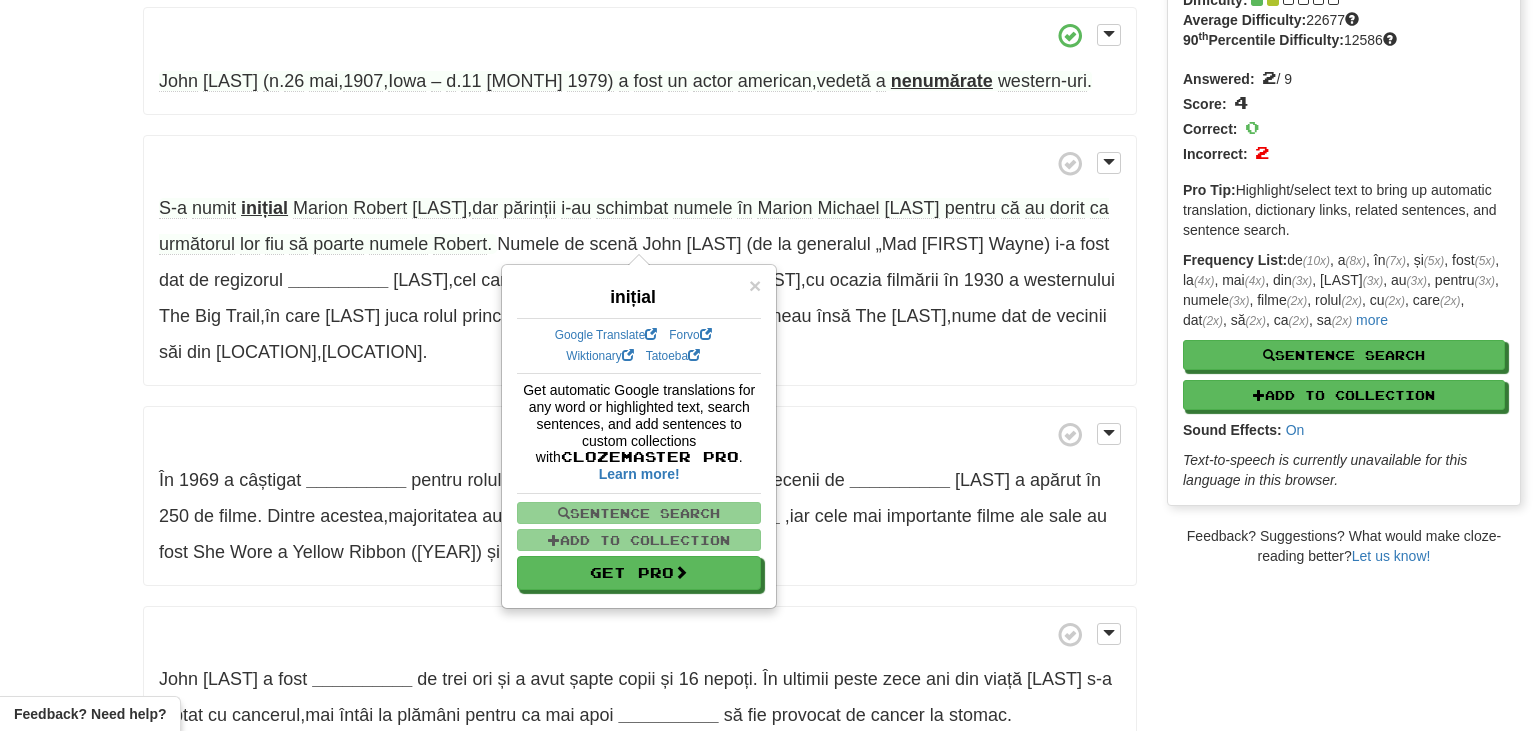 click on "lor" at bounding box center [250, 244] 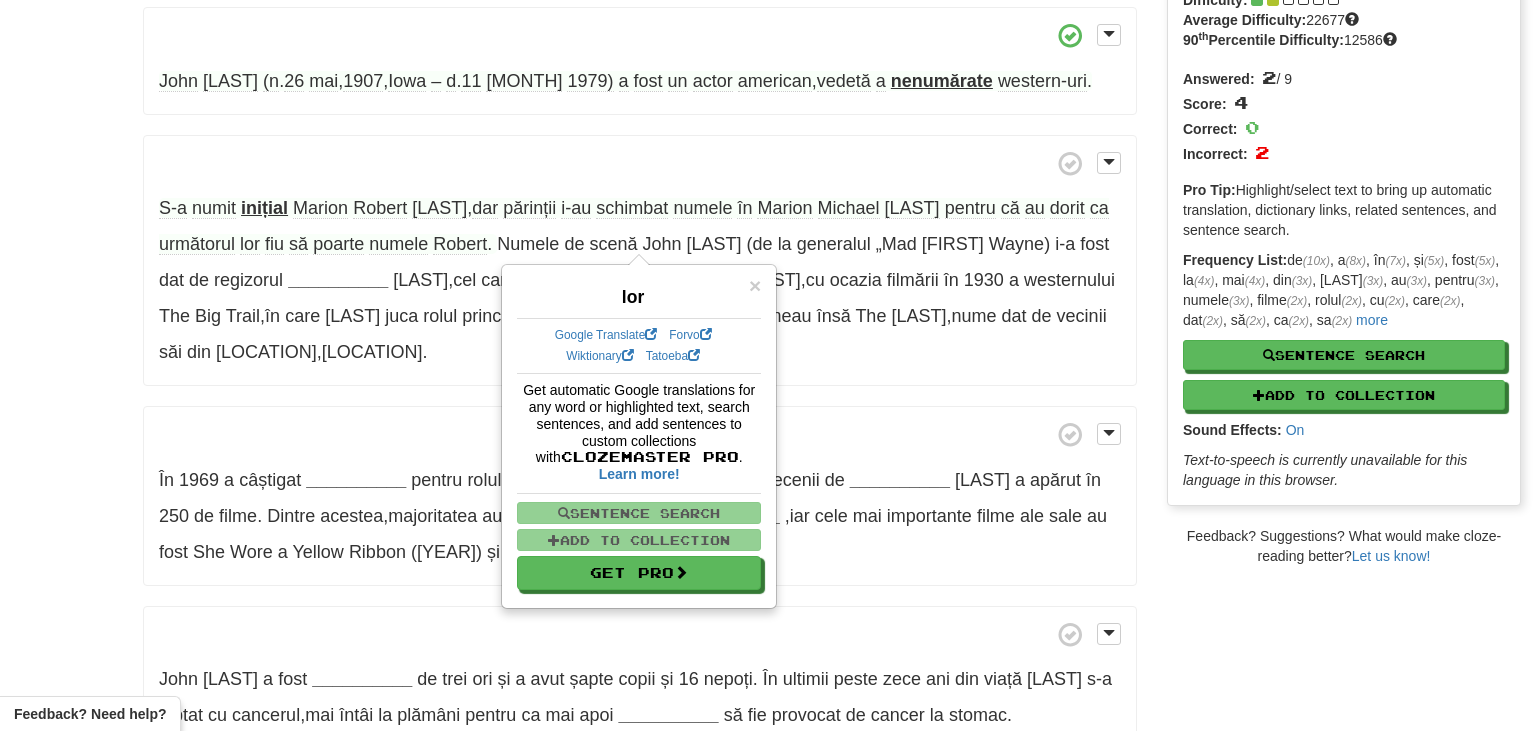 click on "lor" at bounding box center (250, 244) 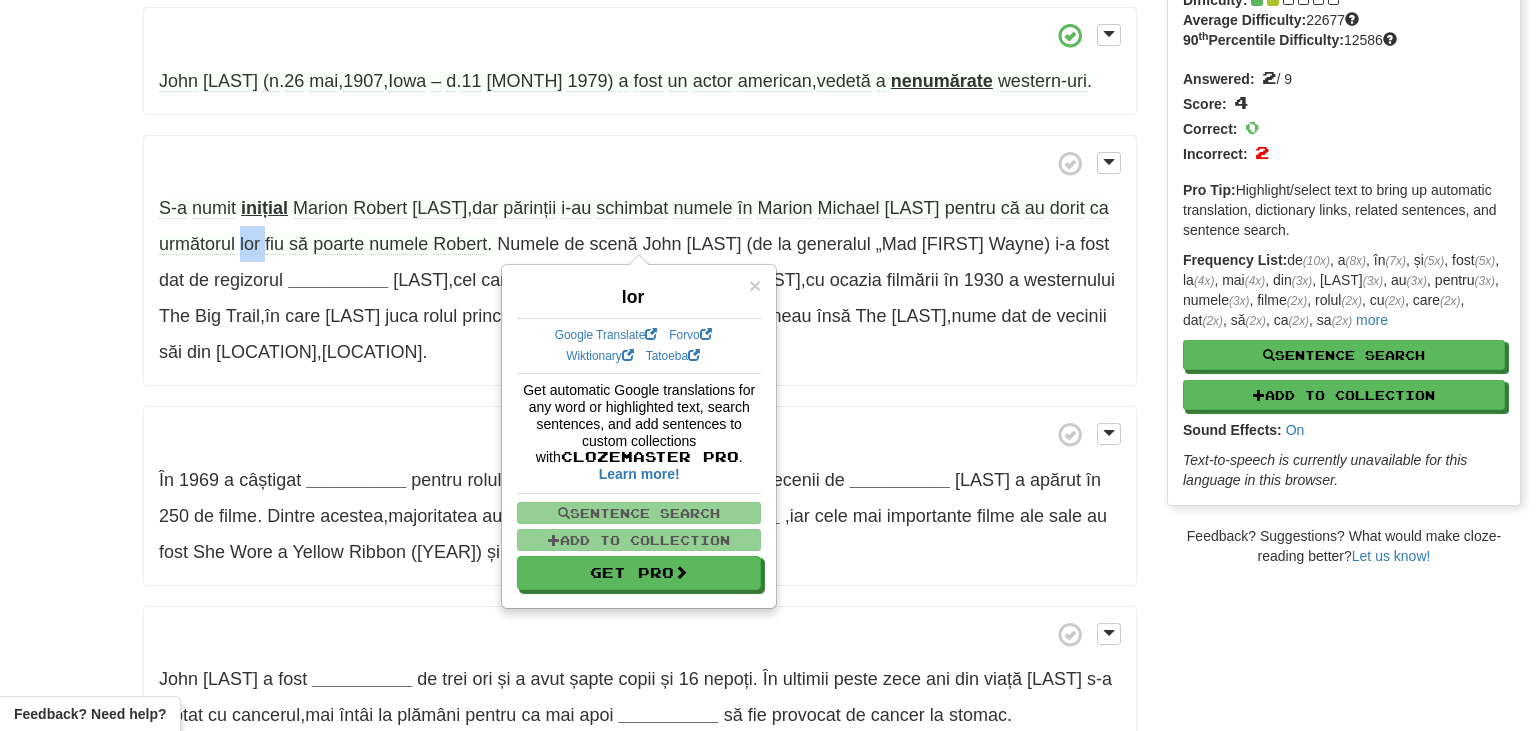 click on "lor" at bounding box center [250, 244] 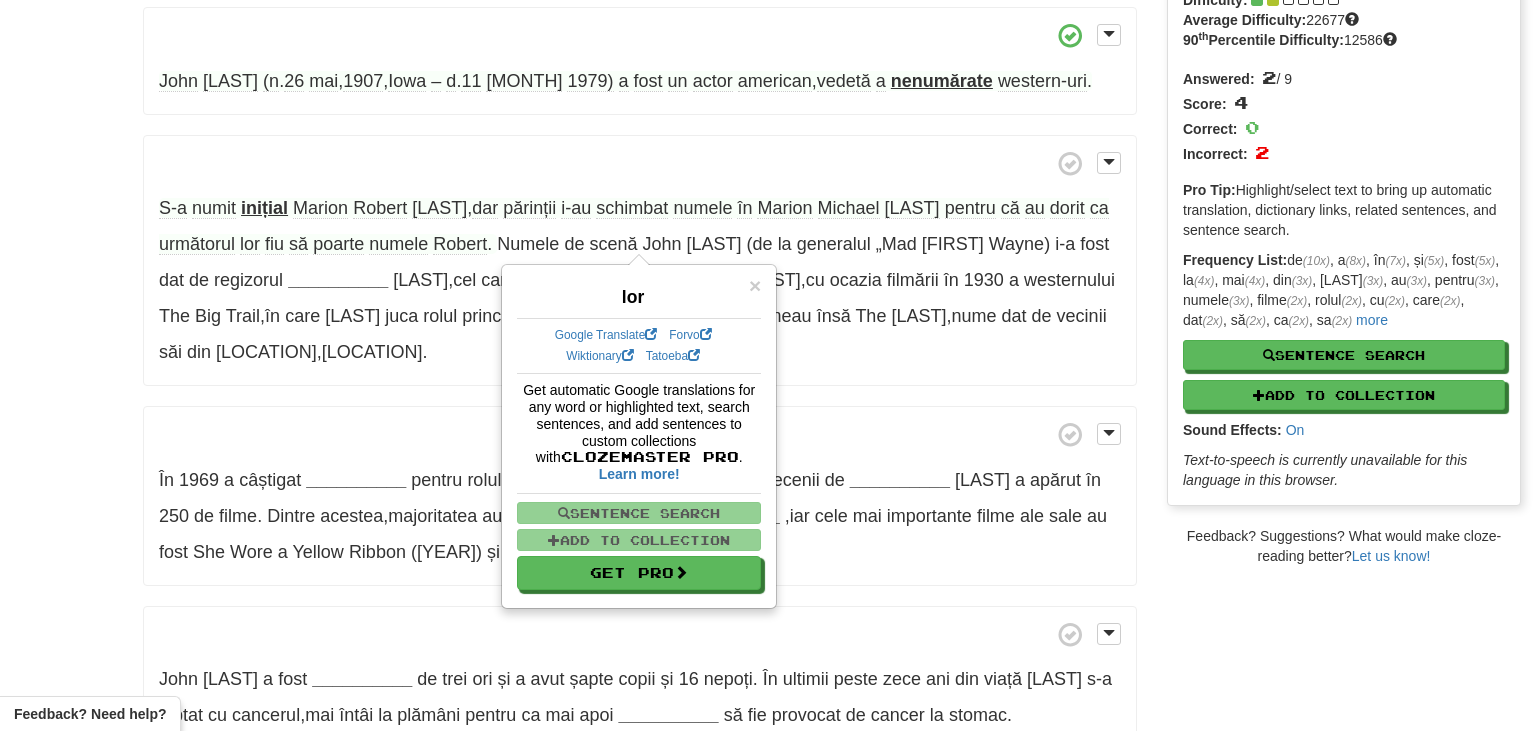 click on "Marion   Robert   Morrison ,  dar   părinții   i-au   schimbat   numele   în   Marion   Michael   Morrison   pentru   că   au   dorit   ca   următorul   lor   fiu   să   poarte   numele   Robert ." at bounding box center (634, 226) 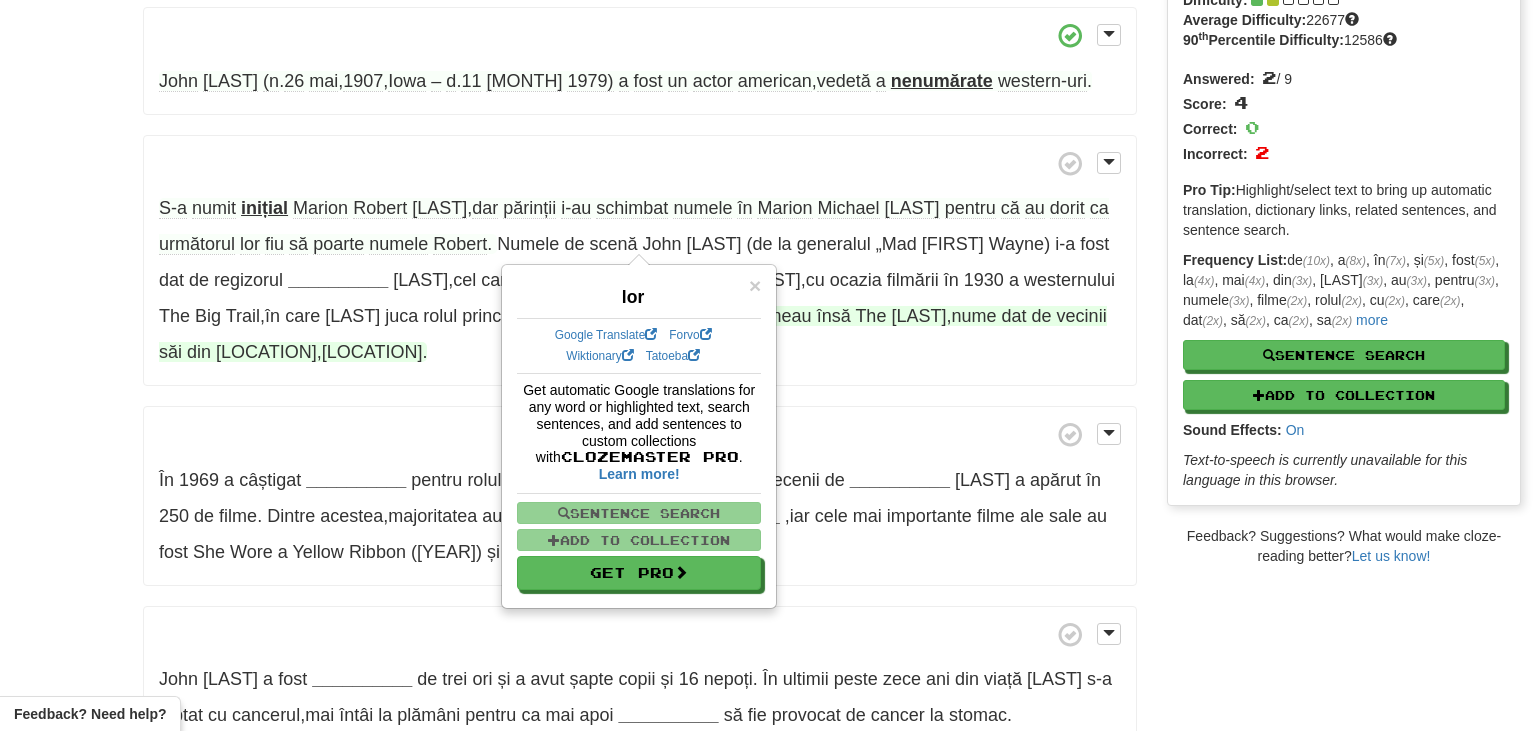 click on "California" at bounding box center (372, 352) 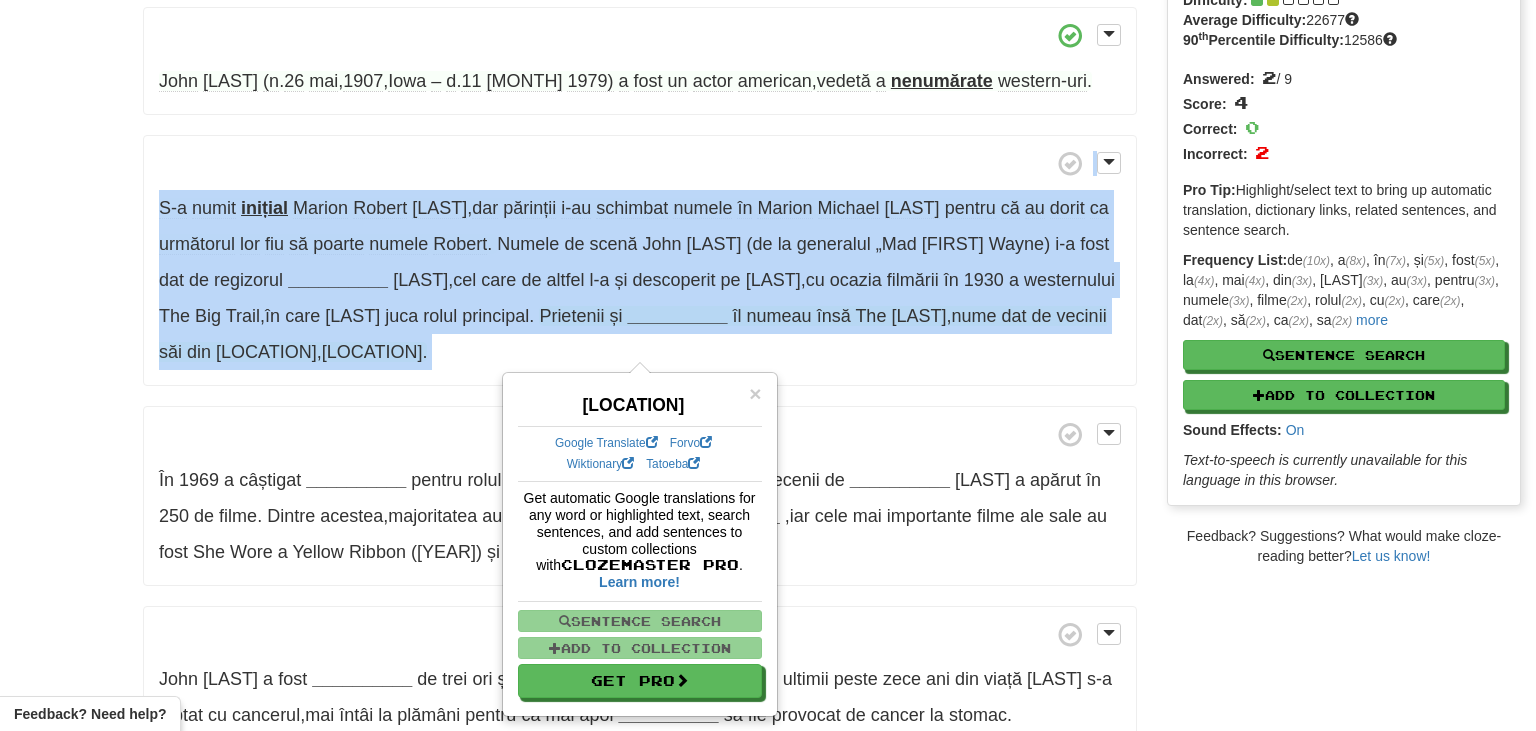 click on "California" at bounding box center [372, 352] 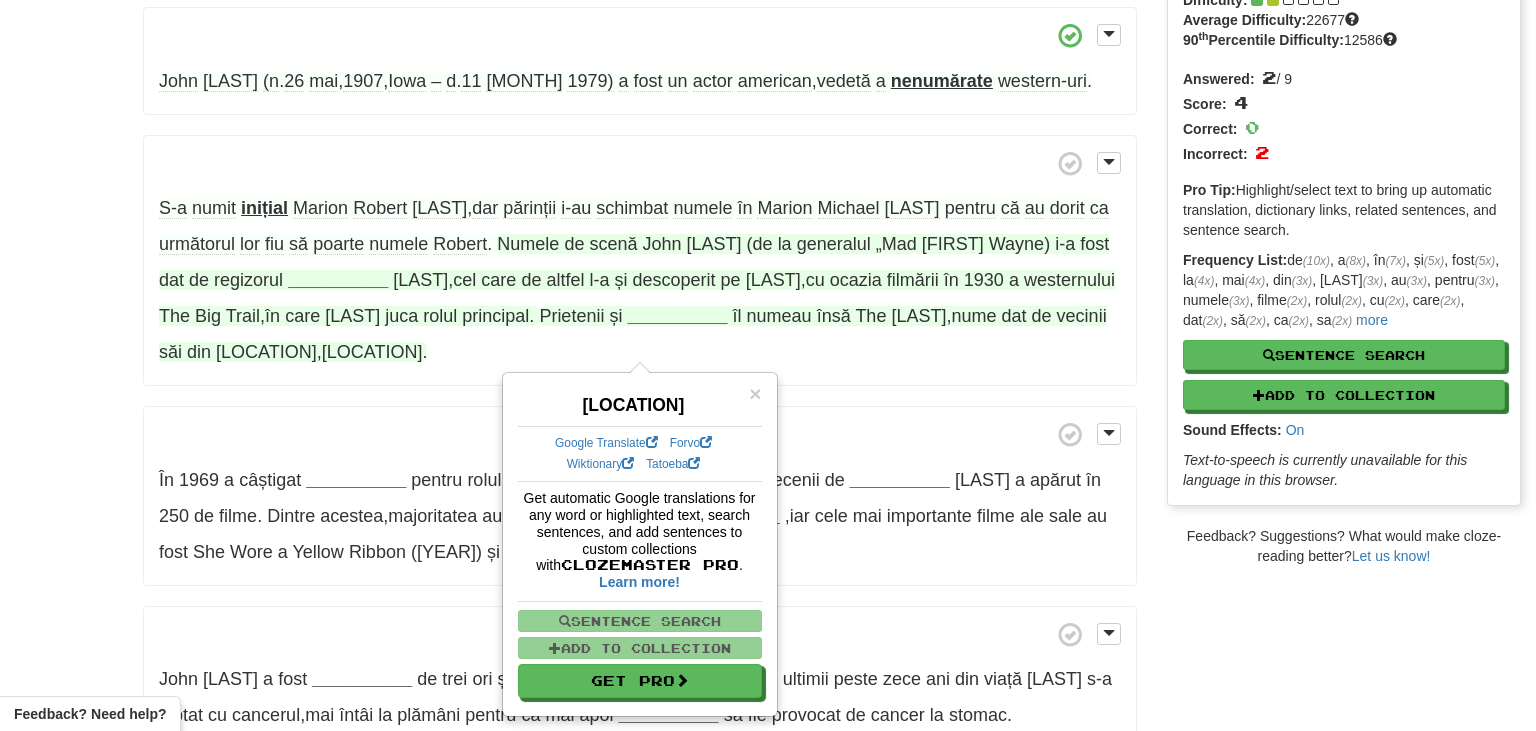 click on "__________" at bounding box center [338, 280] 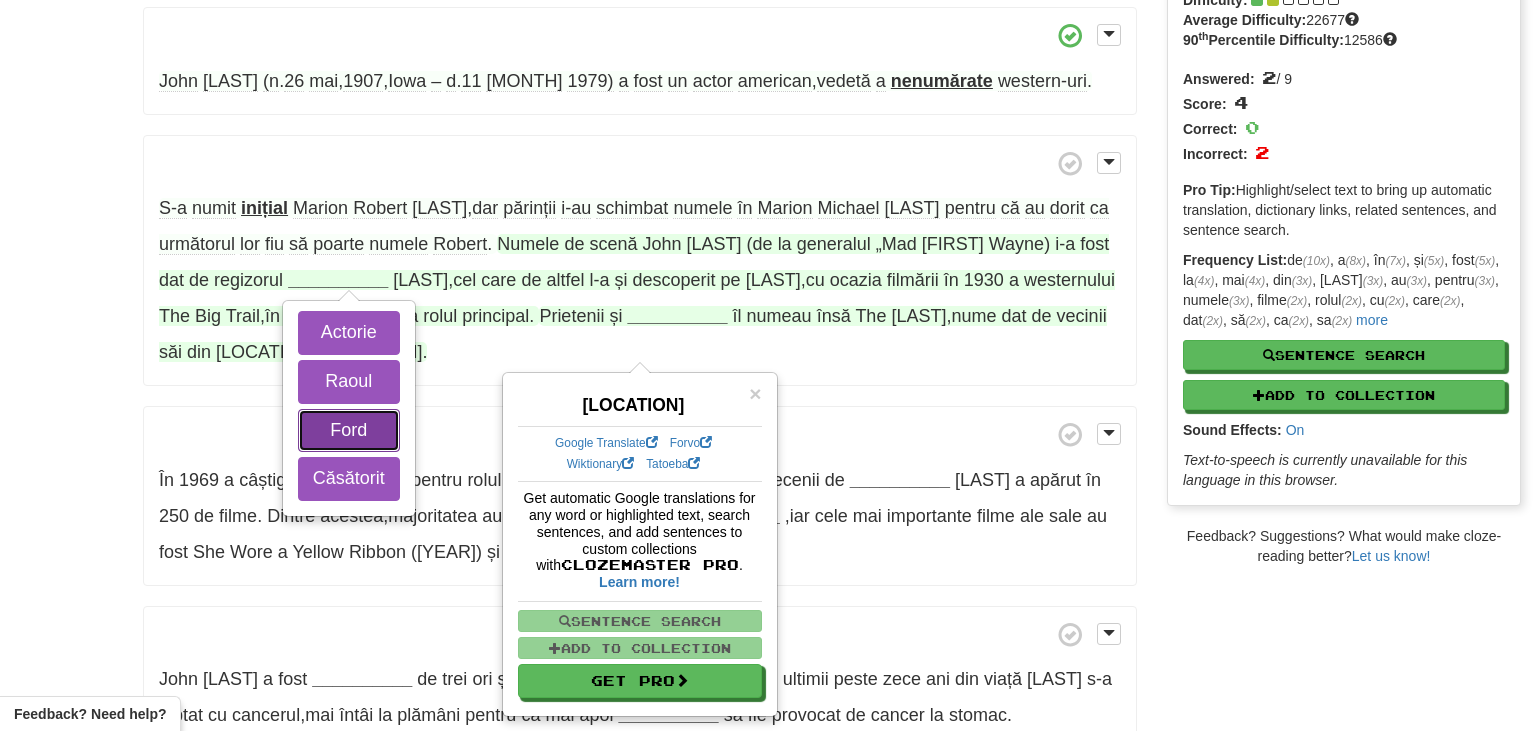 click on "Ford" at bounding box center [349, 431] 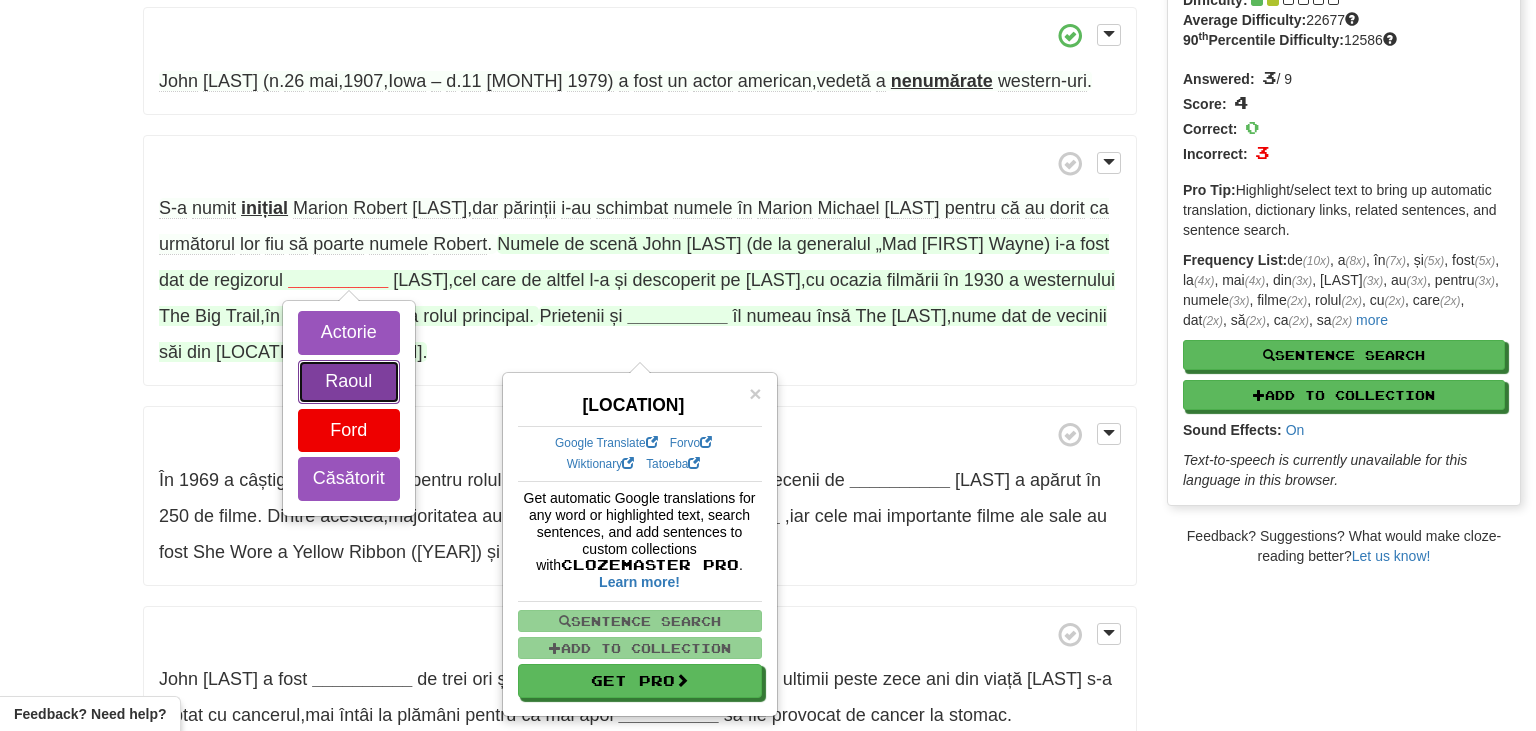 click on "Raoul" at bounding box center (349, 382) 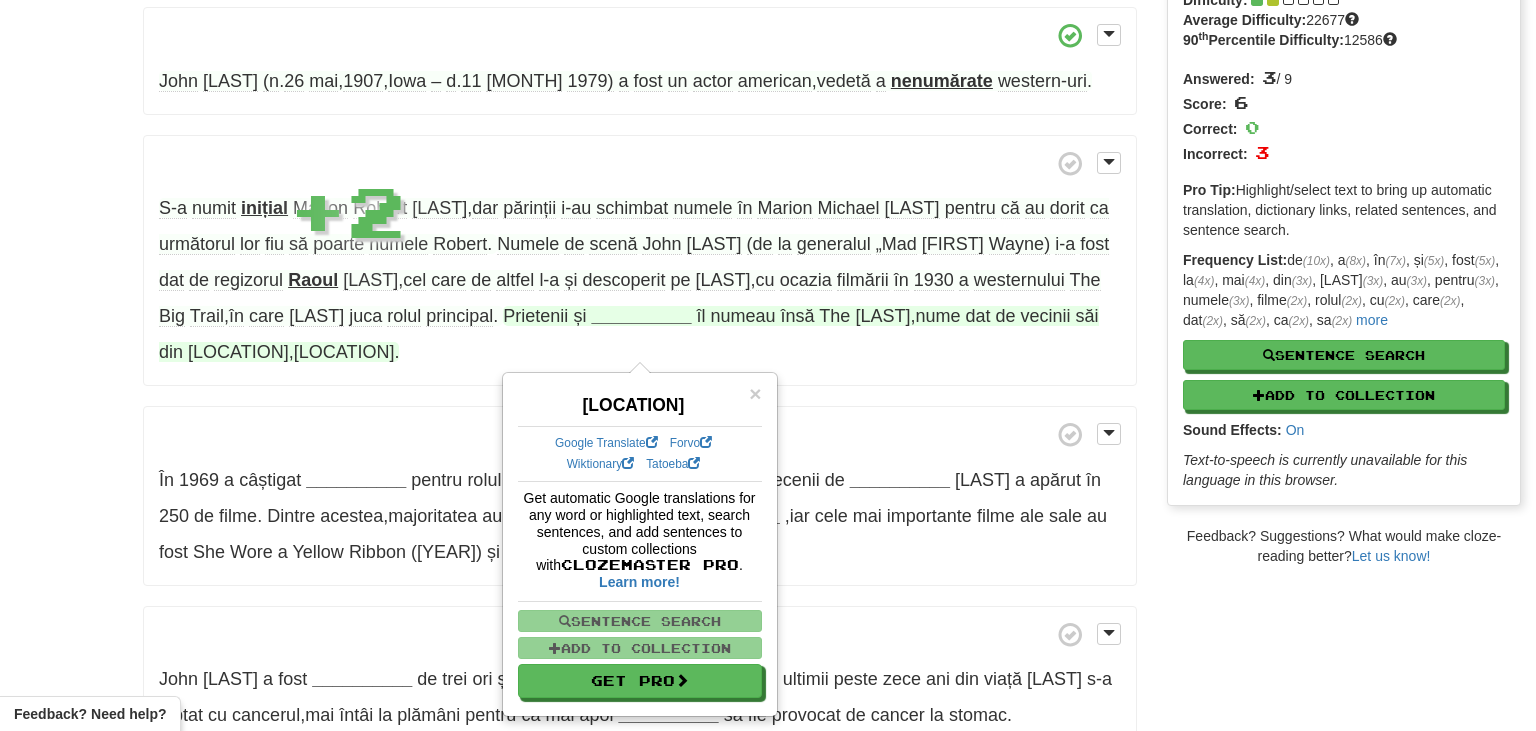click on "S-a   numit
inițial
Marion   Robert   Morrison ,  dar   părinții   i-au   schimbat   numele   în   Marion   Michael   Morrison   pentru   că   au   dorit   ca   următorul   lor   fiu   să   poarte   numele   Robert .
Numele   de   scenă   John   Wayne   (de   la   generalul   „Mad   Anthony”   Wayne)   i-a   fost   dat   de   regizorul
Raoul
Walsh ,  cel   care   de   altfel   l-a   și   descoperit   pe   Wayne ,  cu   ocazia   filmării   în   1930   a   westernului   The   Big   Trail ,  în   care   Wayne   juca   rolul   principal .
Prietenii   și
__________
îl   numeau   însă   The   Duke ,  nume   dat   de   vecinii   săi   din   Glendale ,  California ." at bounding box center (640, 261) 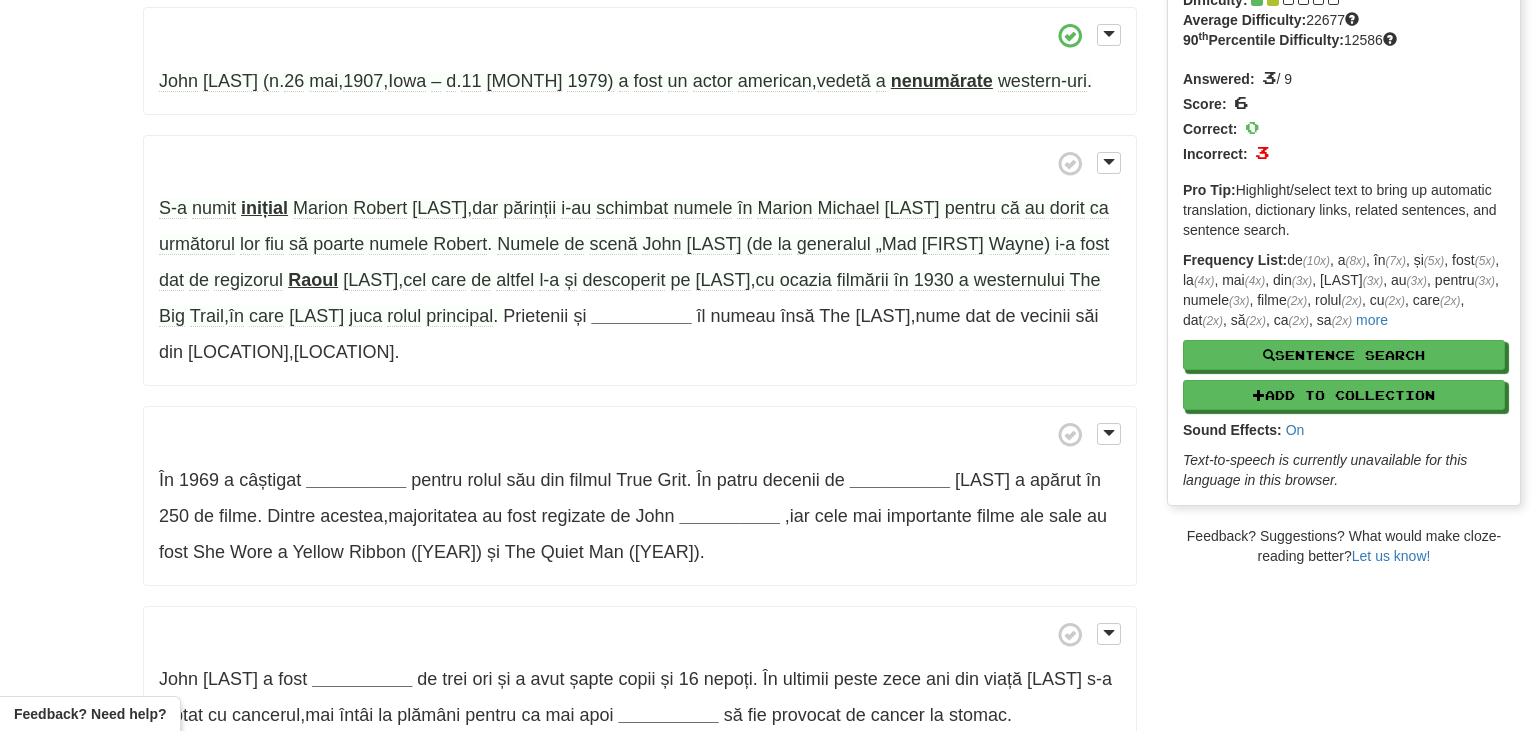 click on "S-a   numit
inițial
Marion   Robert   Morrison ,  dar   părinții   i-au   schimbat   numele   în   Marion   Michael   Morrison   pentru   că   au   dorit   ca   următorul   lor   fiu   să   poarte   numele   Robert .
Numele   de   scenă   John   Wayne   (de   la   generalul   „Mad   Anthony”   Wayne)   i-a   fost   dat   de   regizorul
Raoul
Walsh ,  cel   care   de   altfel   l-a   și   descoperit   pe   Wayne ,  cu   ocazia   filmării   în   1930   a   westernului   The   Big   Trail ,  în   care   Wayne   juca   rolul   principal .
Prietenii   și
__________
îl   numeau   însă   The   Duke ,  nume   dat   de   vecinii   săi   din   Glendale ,  California ." at bounding box center (640, 261) 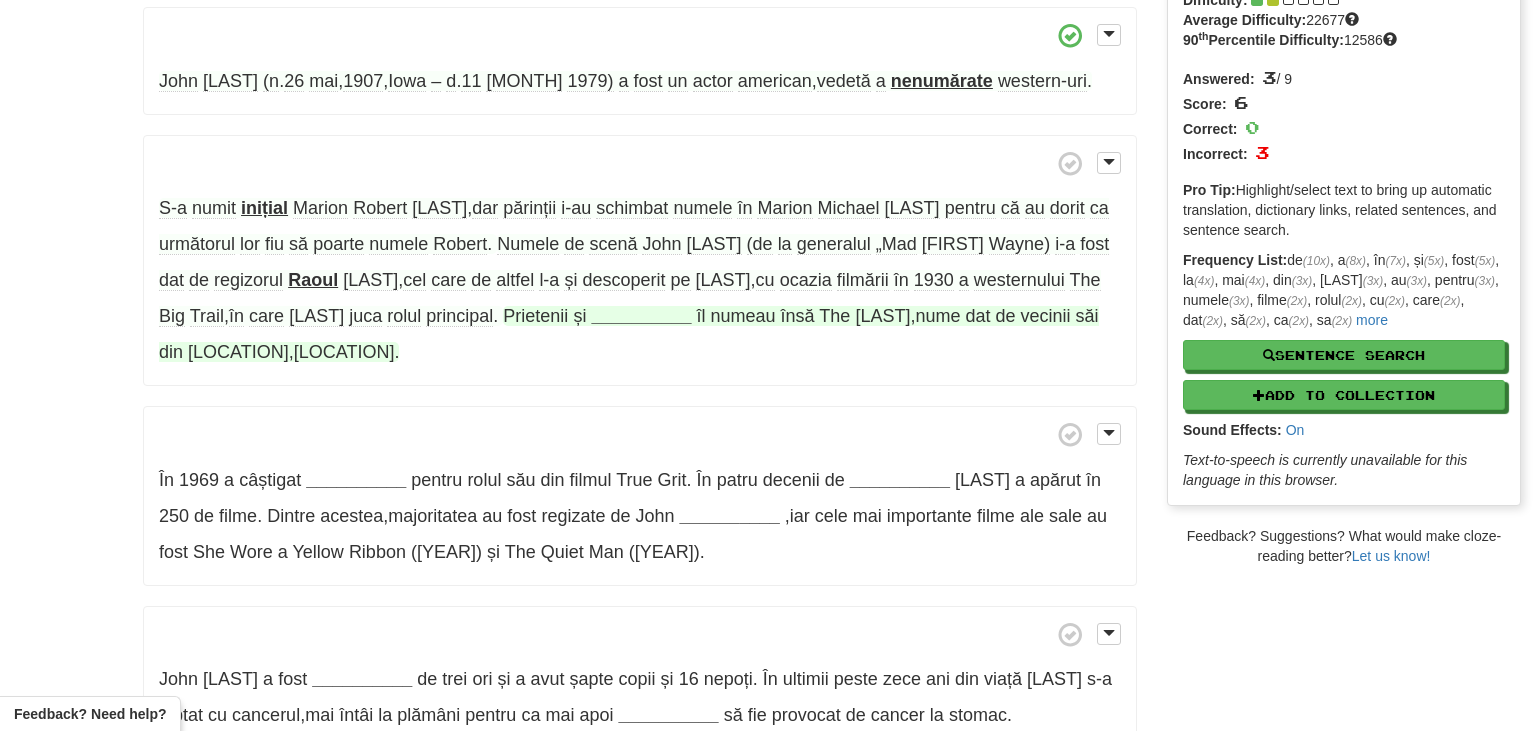 click on "__________" at bounding box center [641, 316] 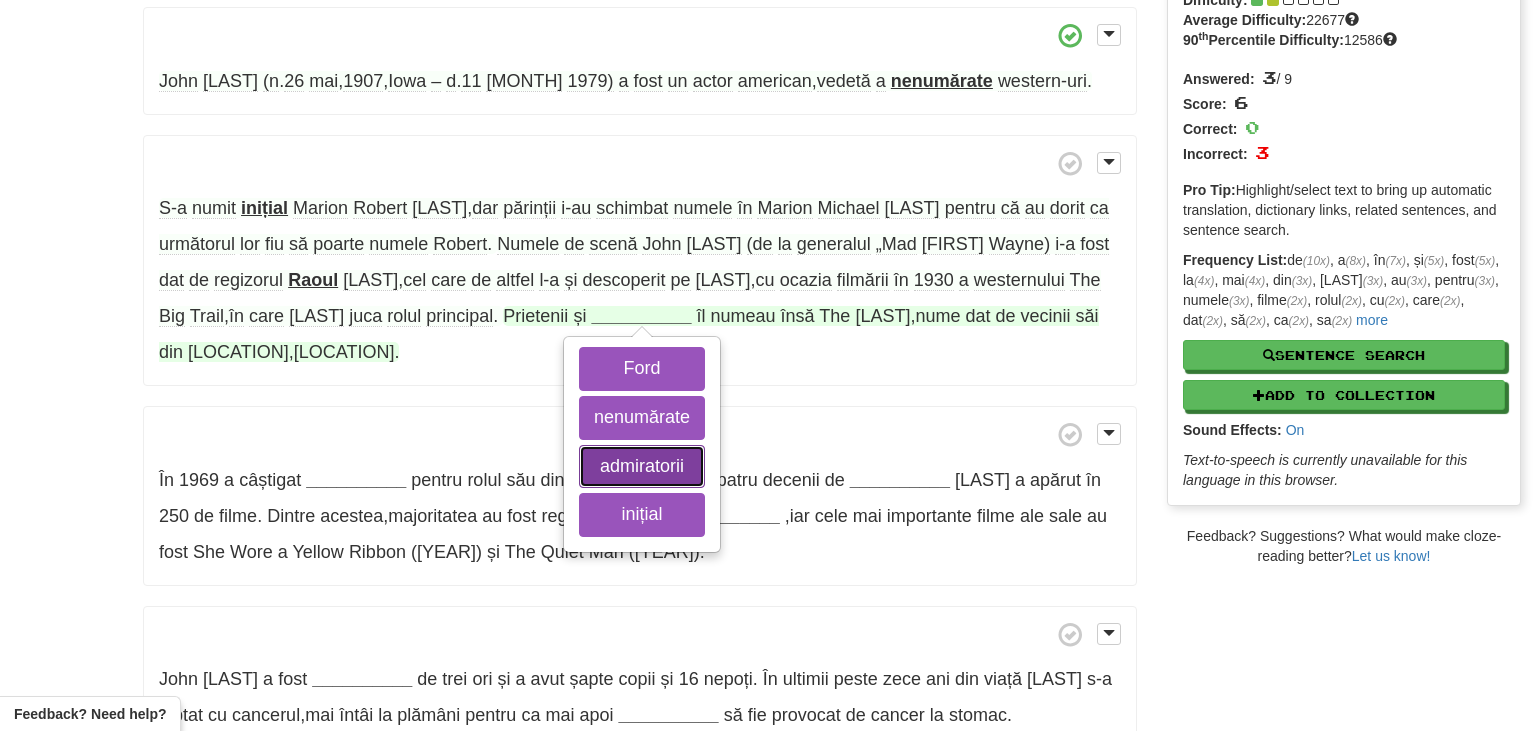 click on "admiratorii" at bounding box center [642, 467] 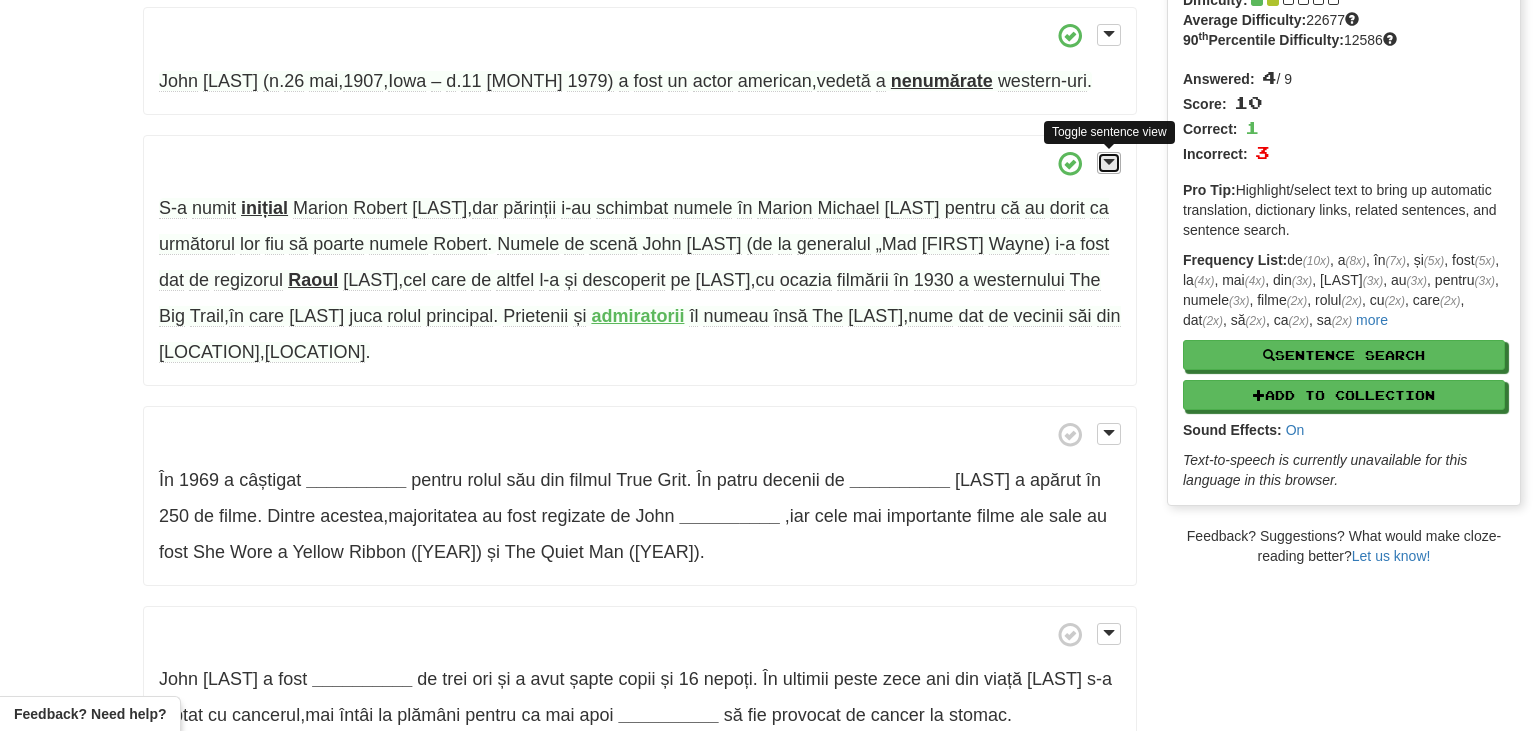 click at bounding box center [1109, 162] 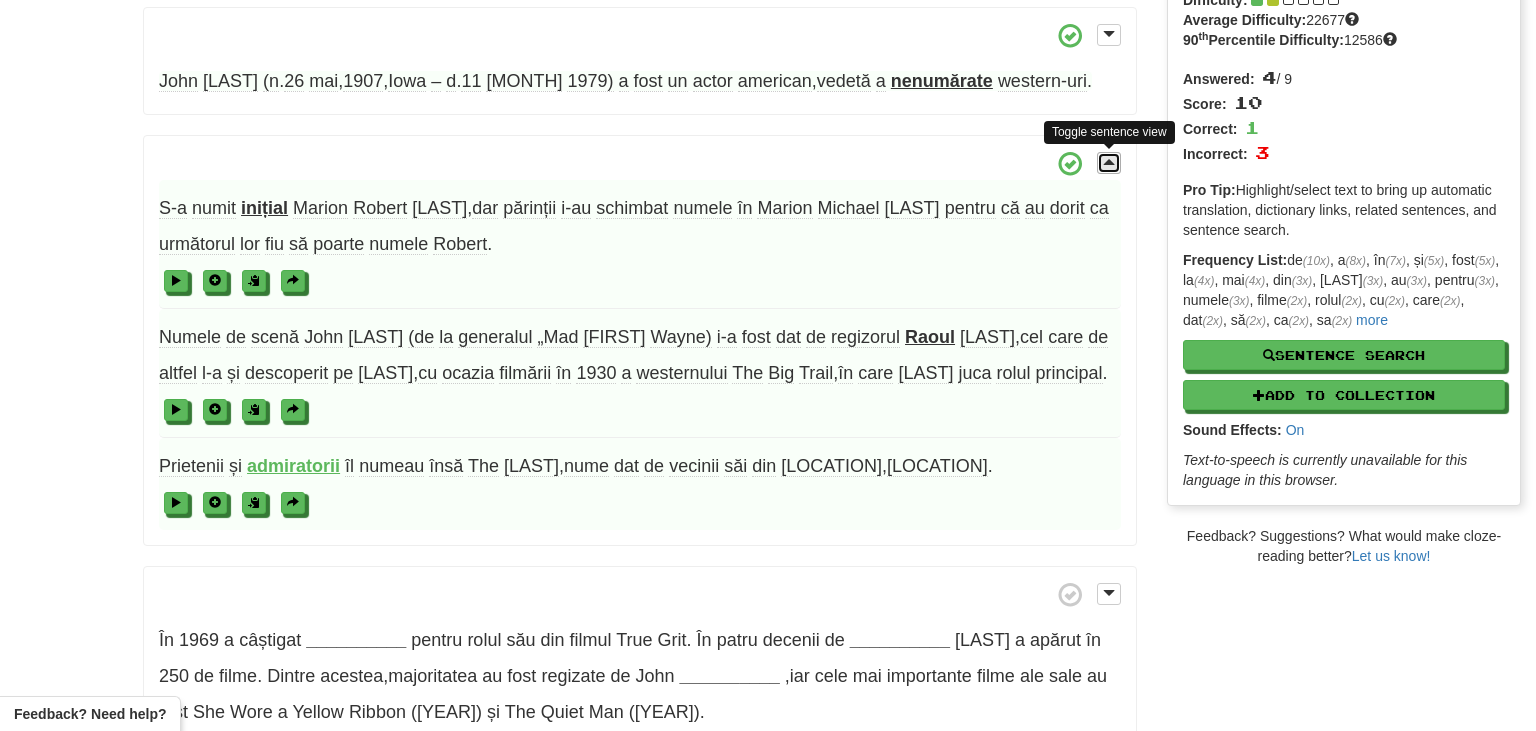click at bounding box center [1109, 162] 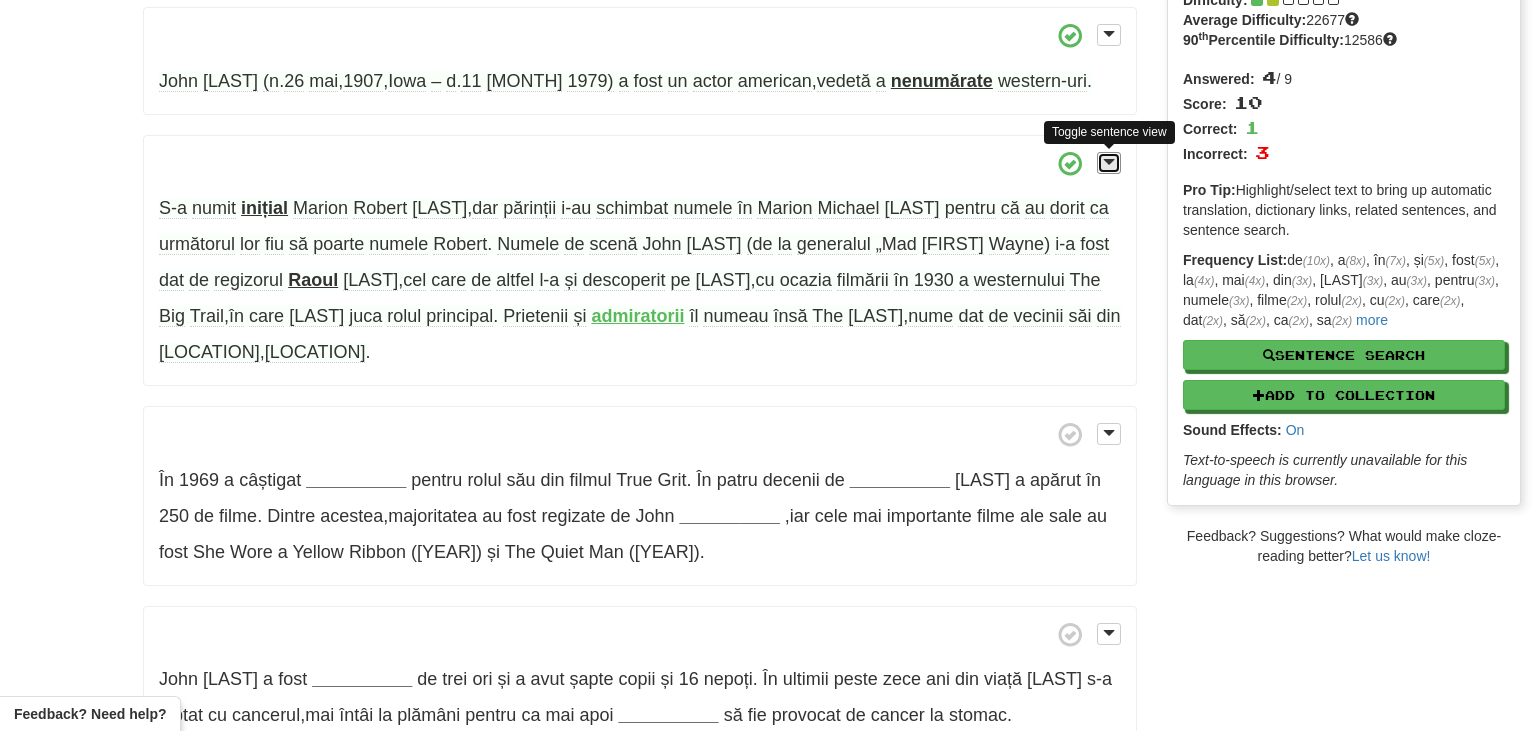 type 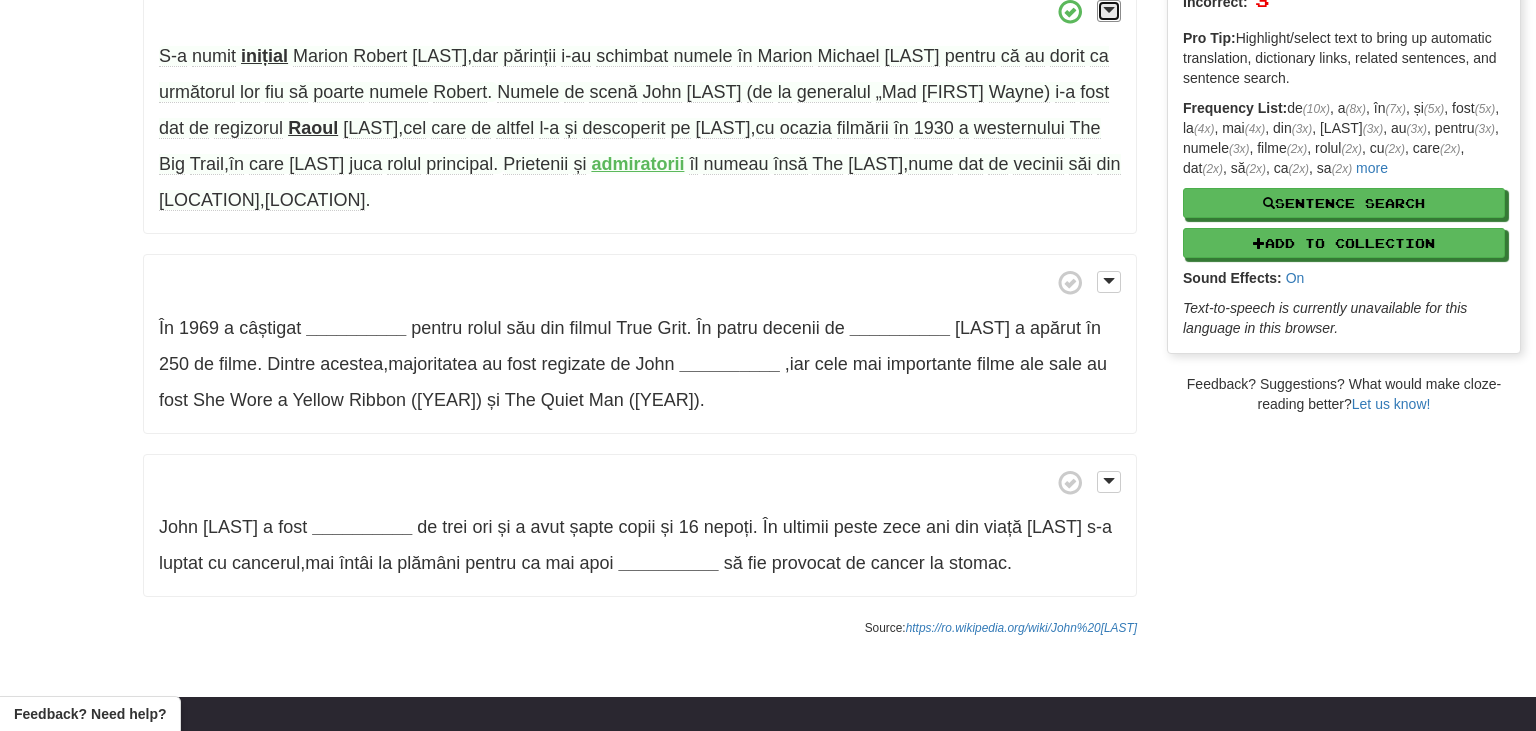 scroll, scrollTop: 383, scrollLeft: 0, axis: vertical 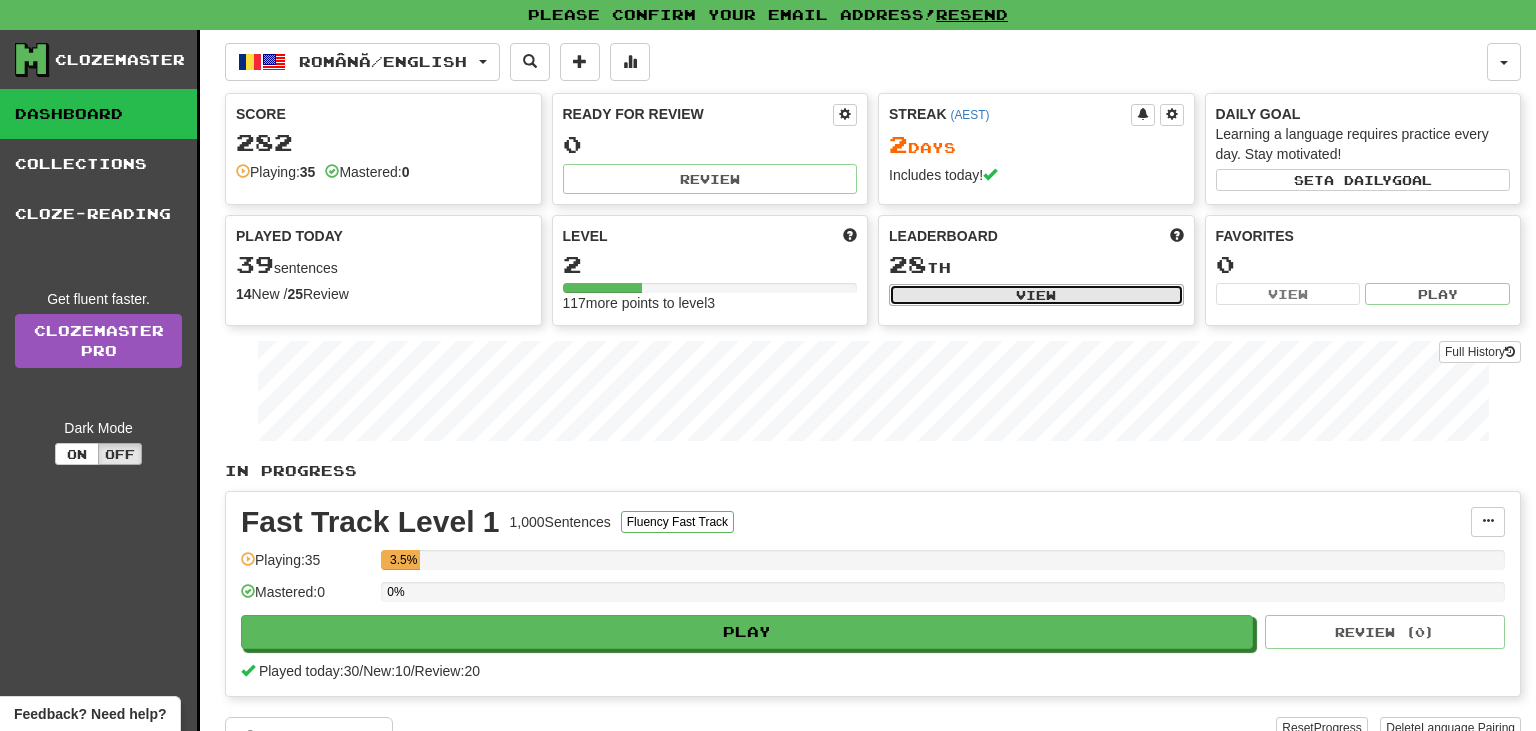 click on "View" at bounding box center (1036, 295) 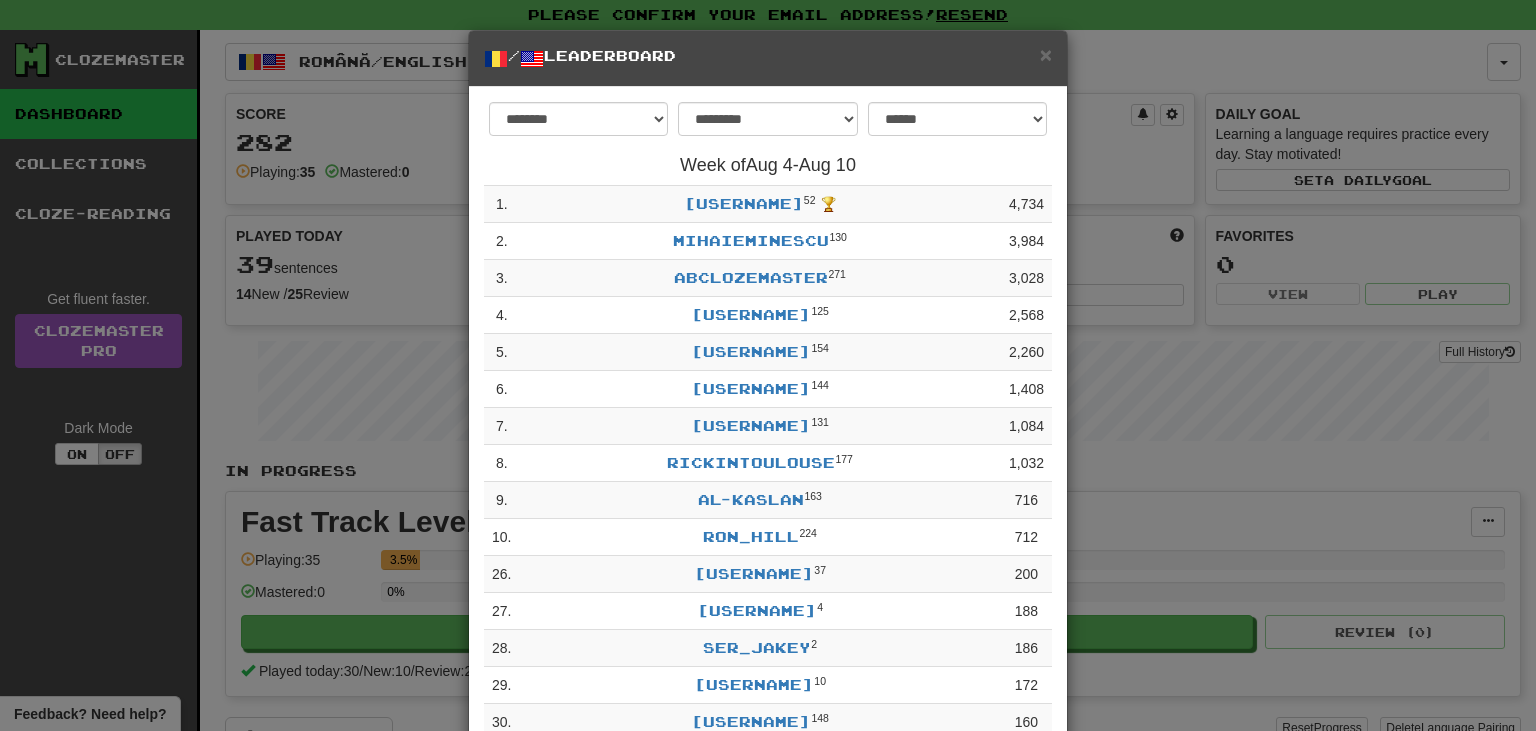 click on "**********" at bounding box center [768, 365] 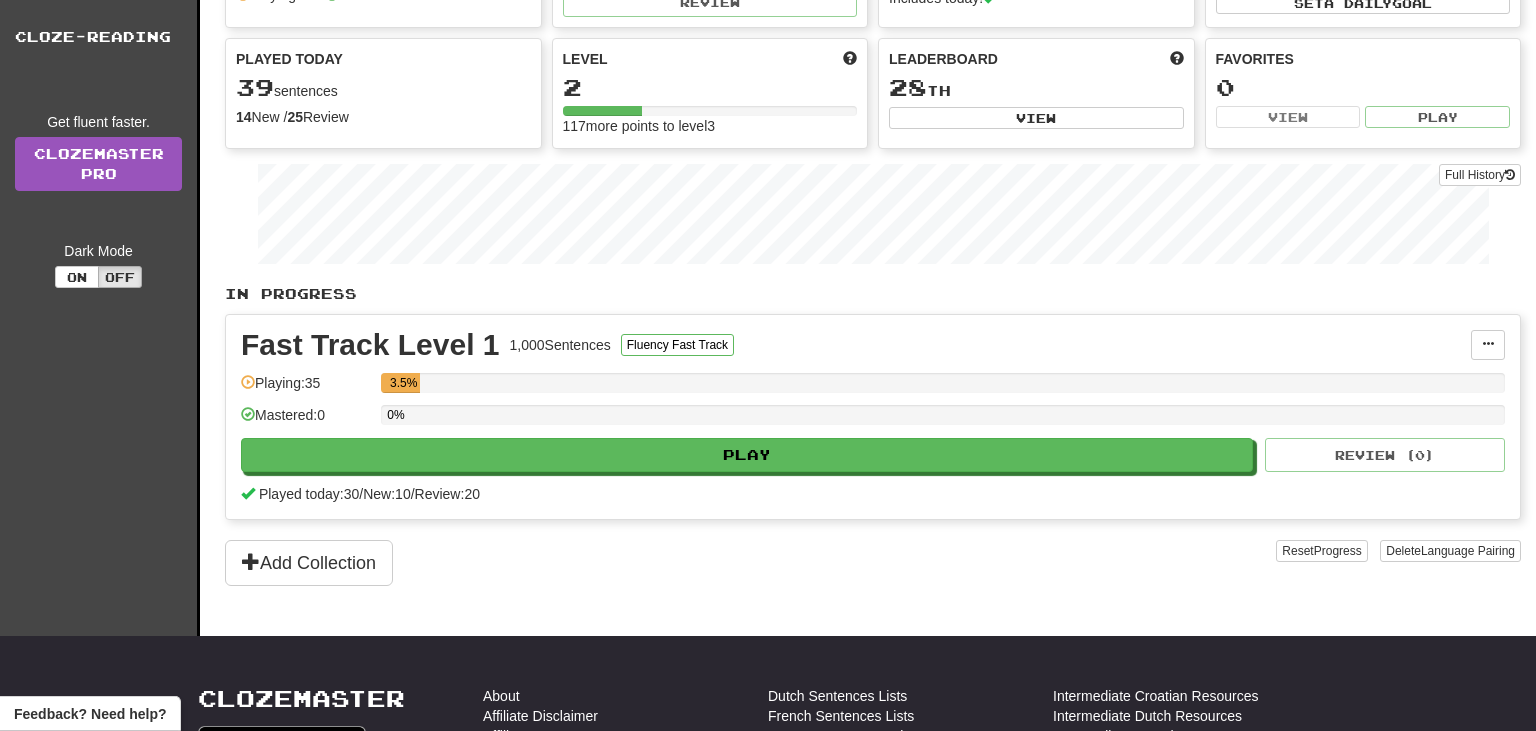 scroll, scrollTop: 185, scrollLeft: 0, axis: vertical 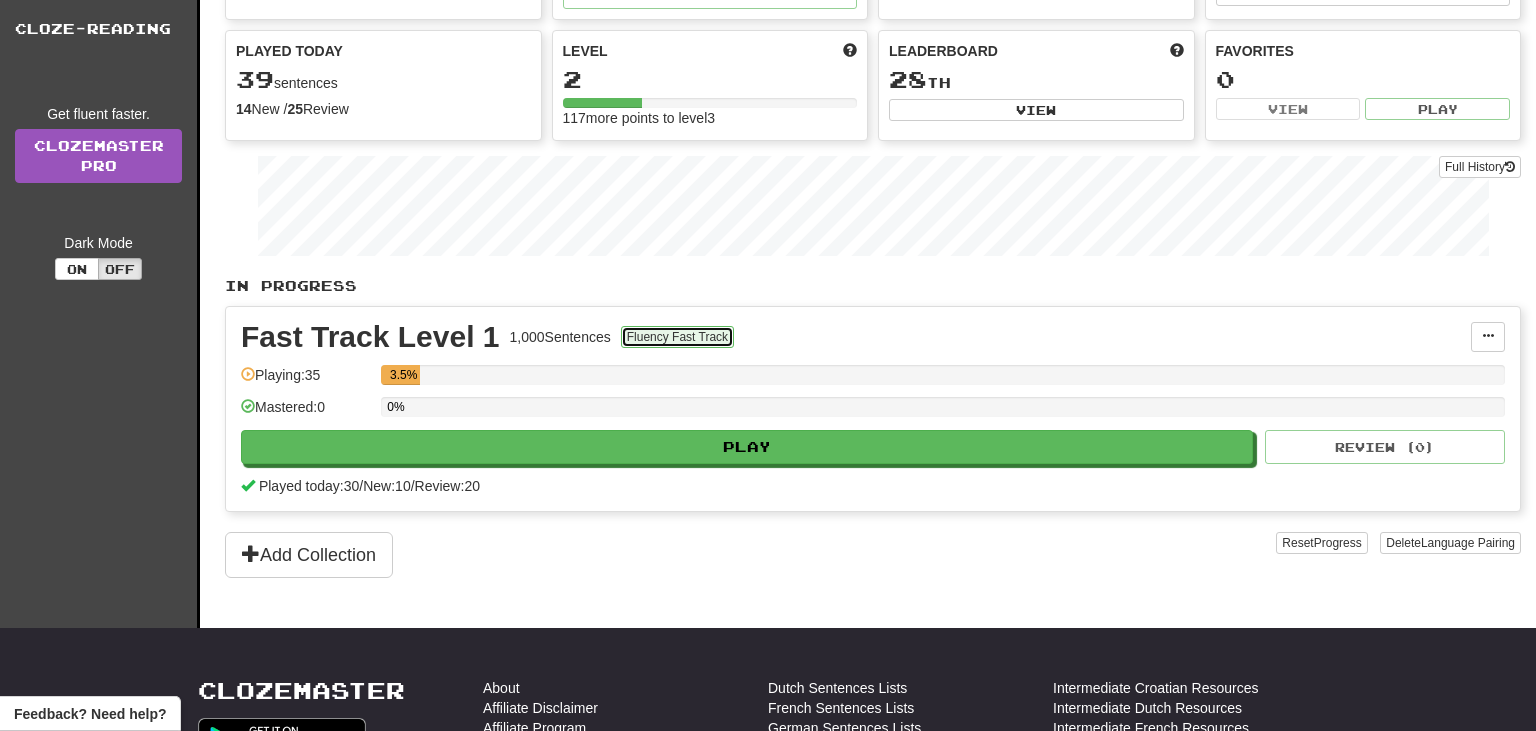 click on "Fluency Fast Track" at bounding box center (677, 337) 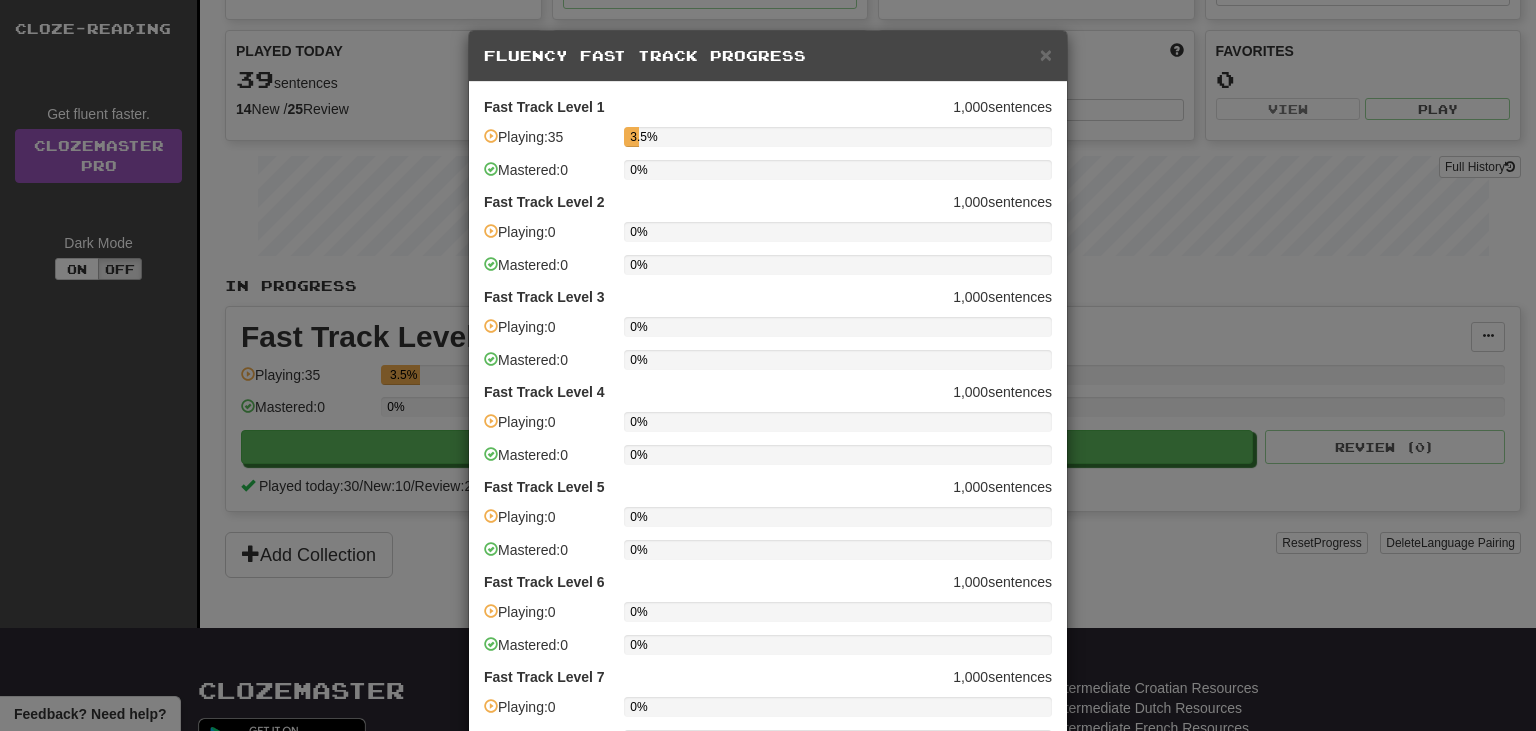 click on "× Fluency Fast Track Progress" at bounding box center (768, 56) 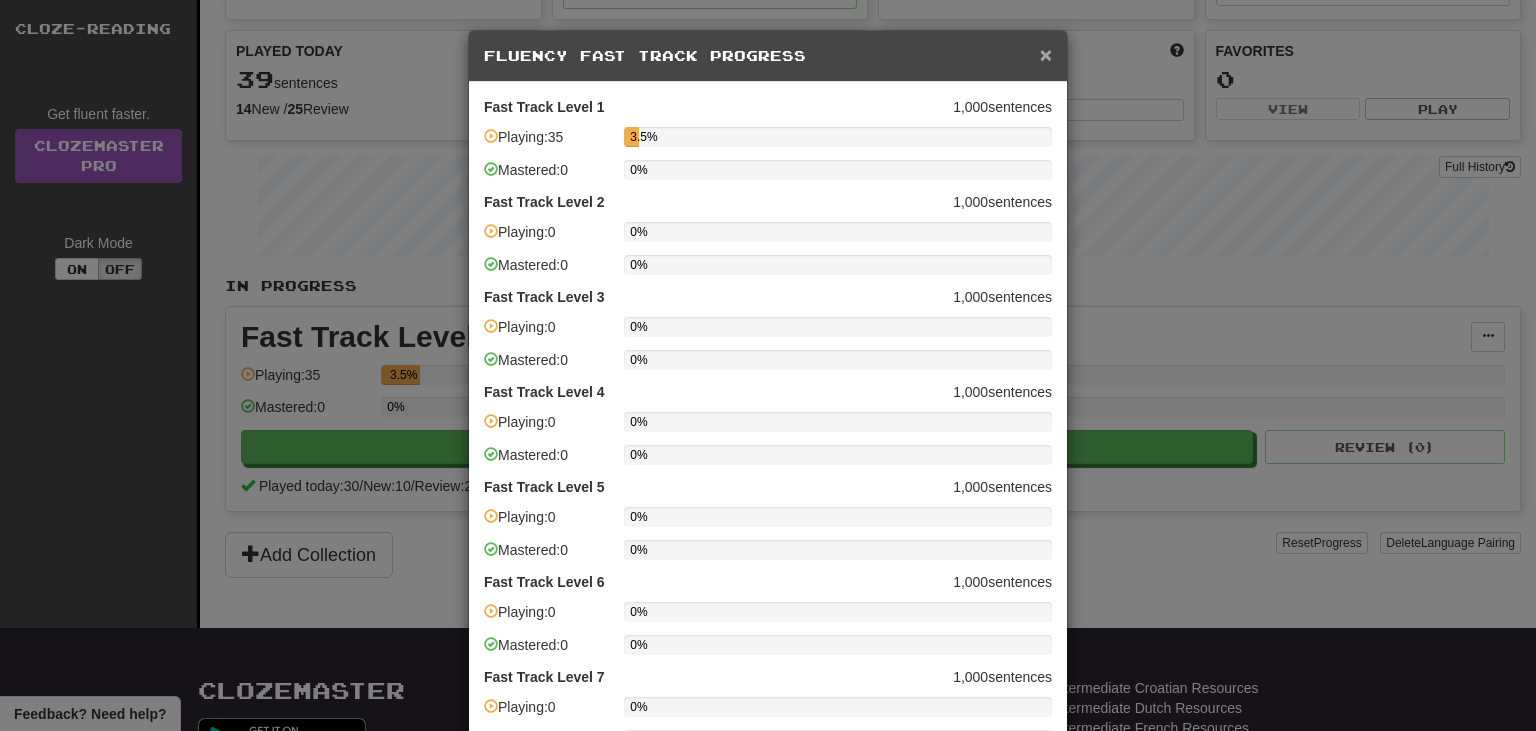 click on "×" at bounding box center [1046, 54] 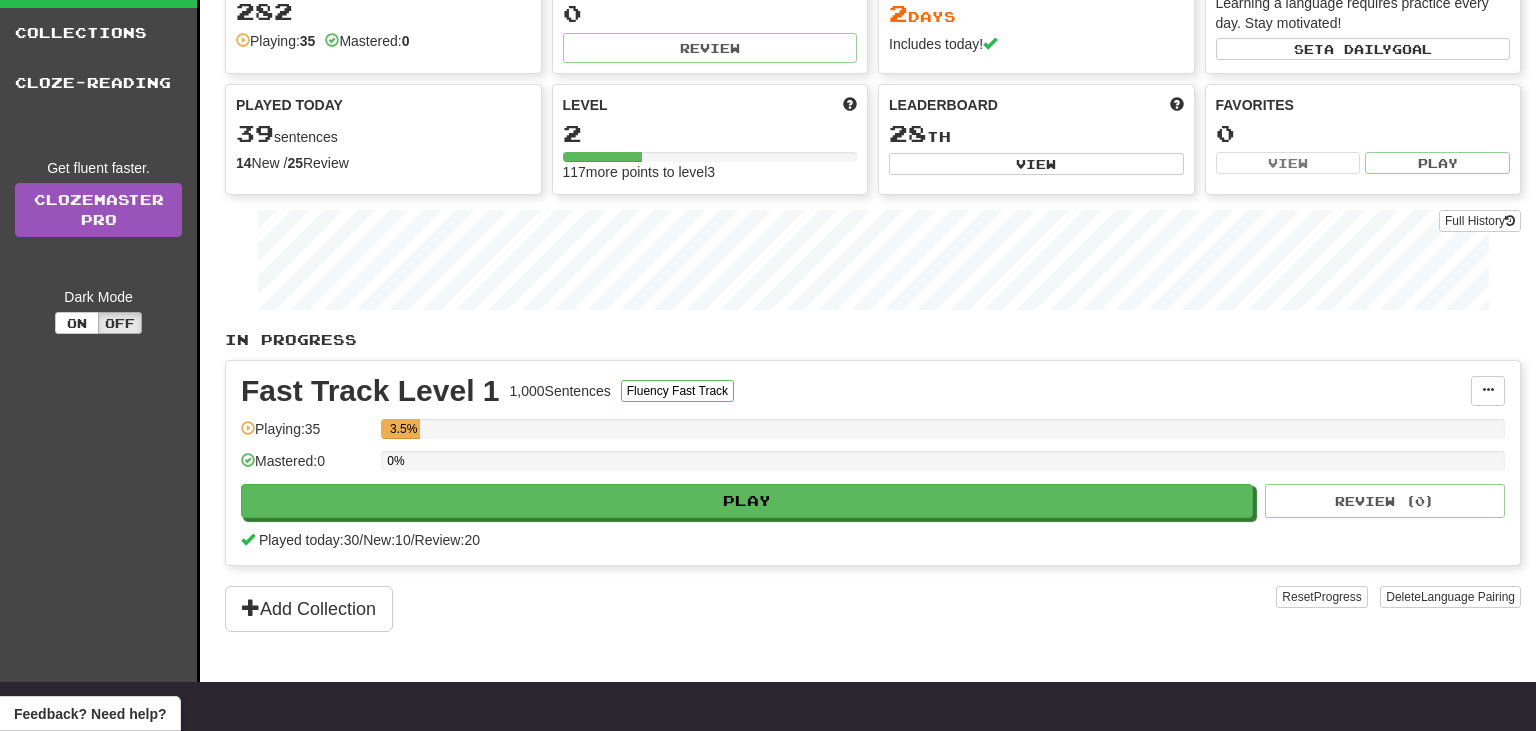 scroll, scrollTop: 0, scrollLeft: 0, axis: both 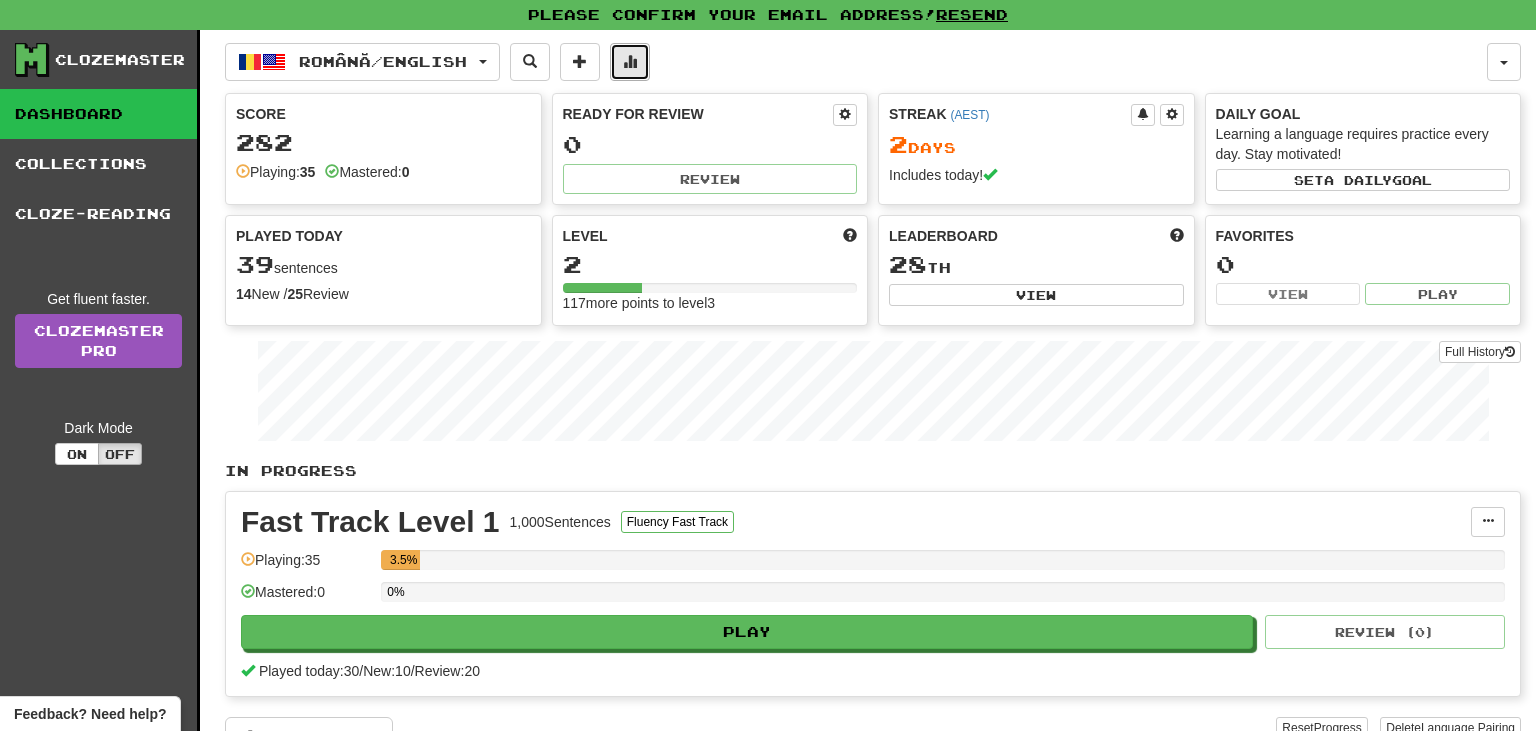 click at bounding box center (630, 62) 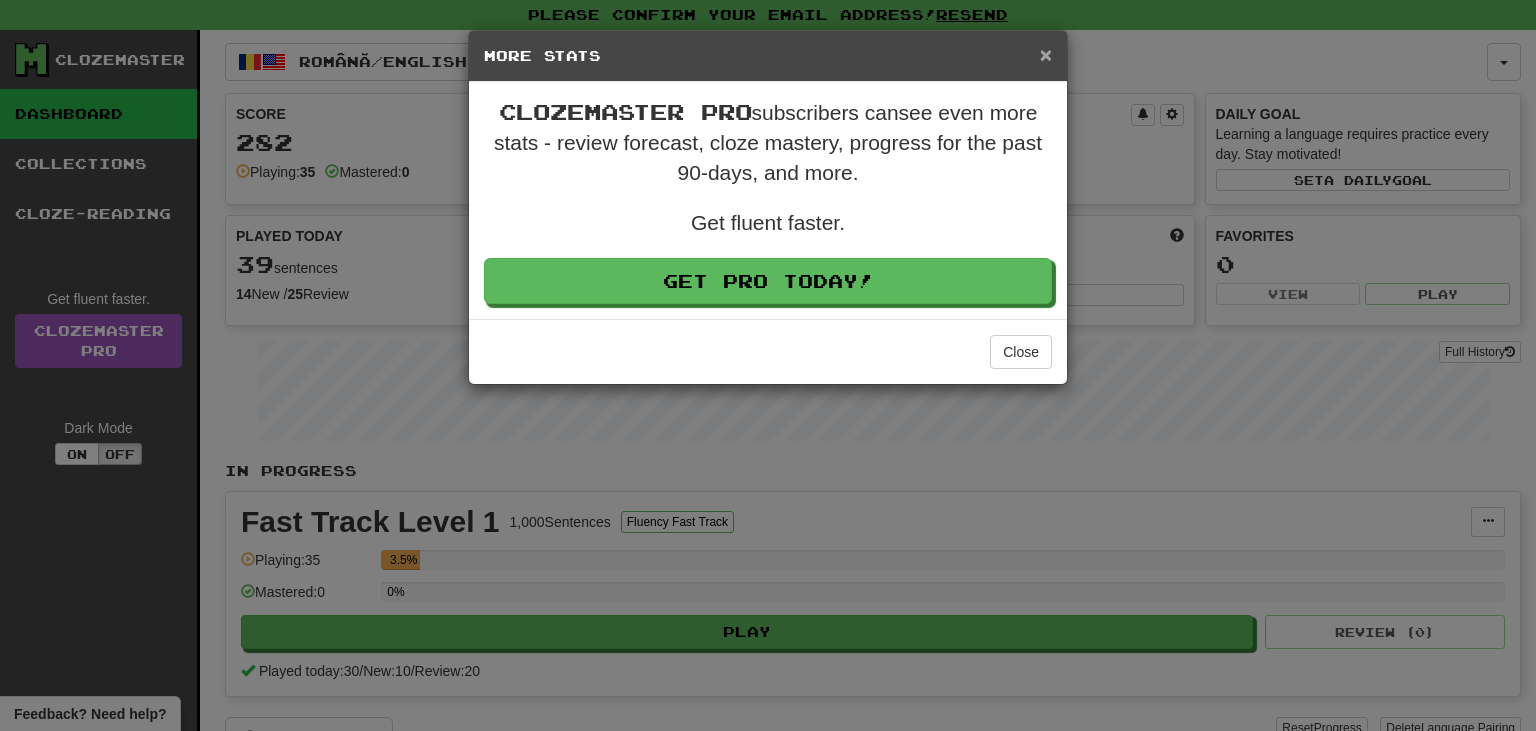 click on "×" at bounding box center (1046, 54) 